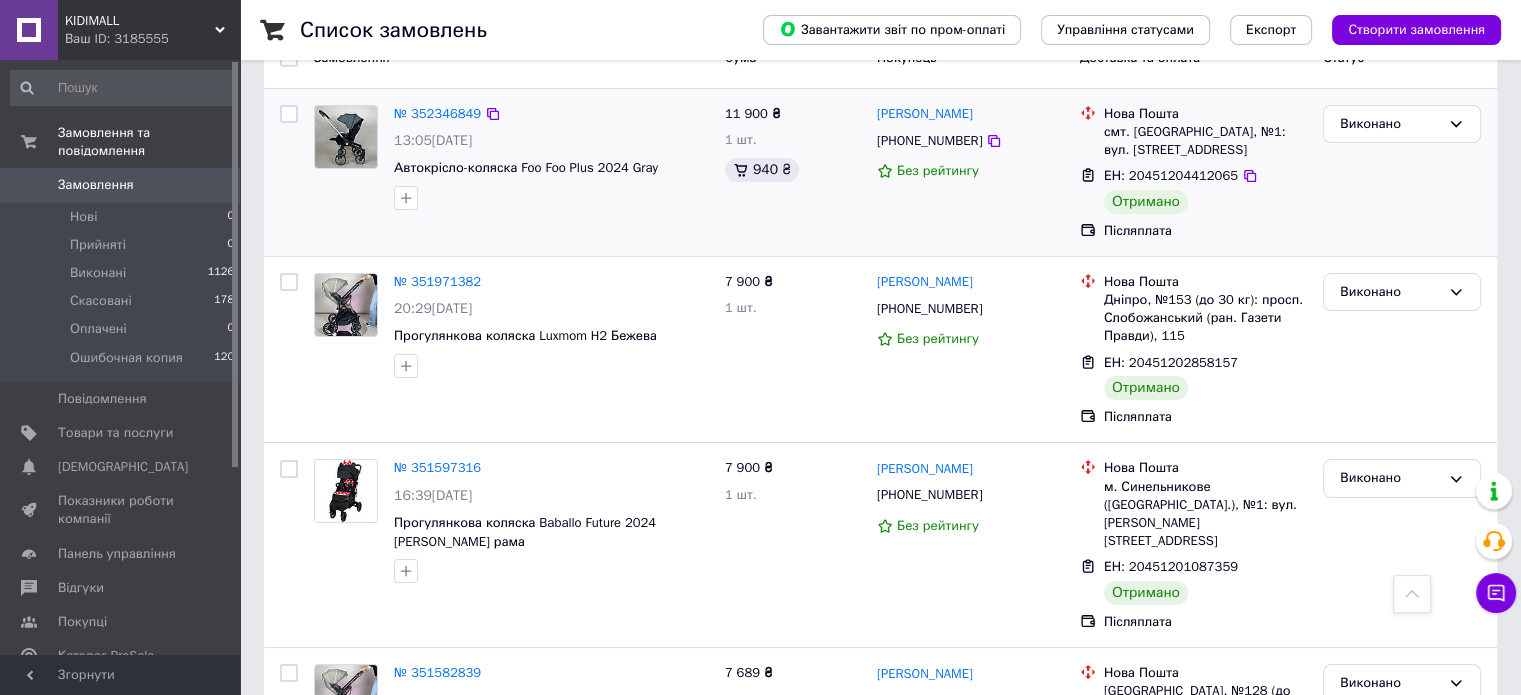 scroll, scrollTop: 66, scrollLeft: 0, axis: vertical 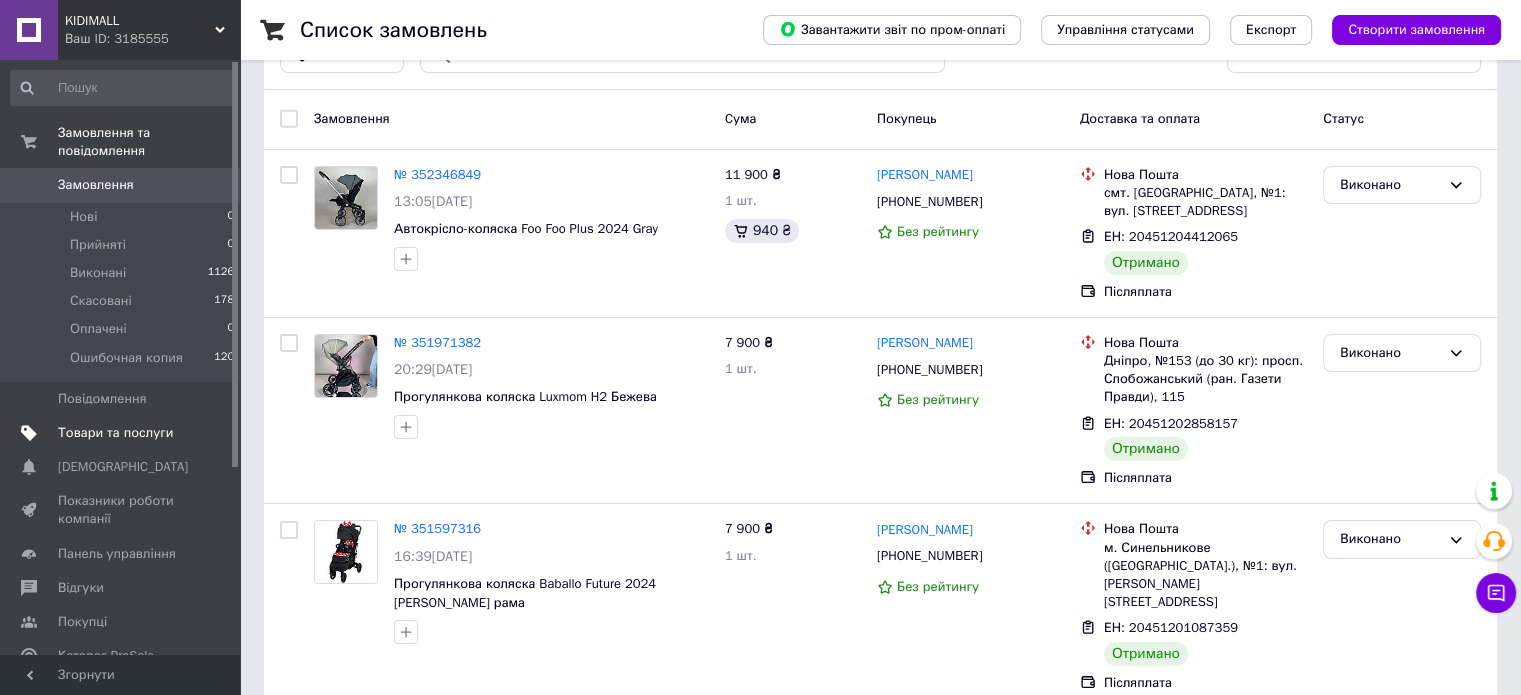 click on "Товари та послуги" at bounding box center [115, 433] 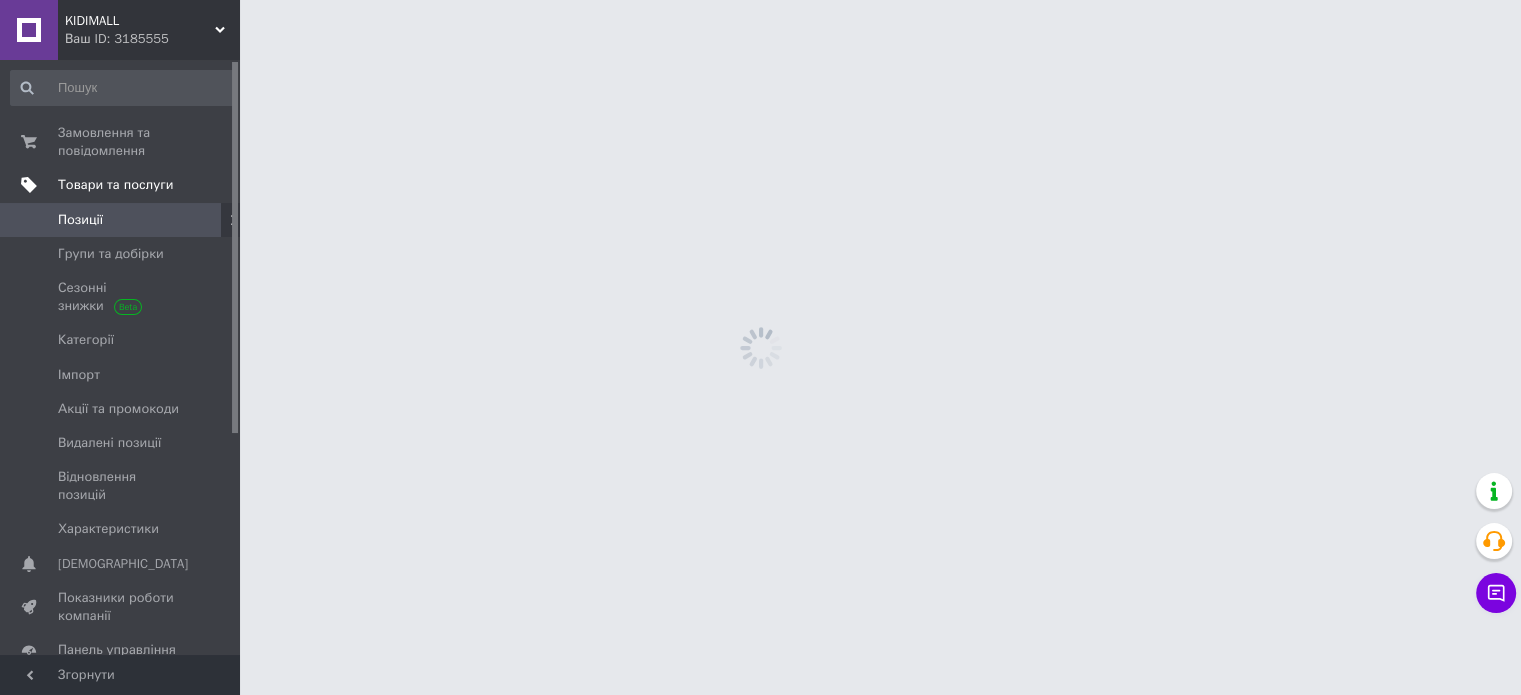 scroll, scrollTop: 0, scrollLeft: 0, axis: both 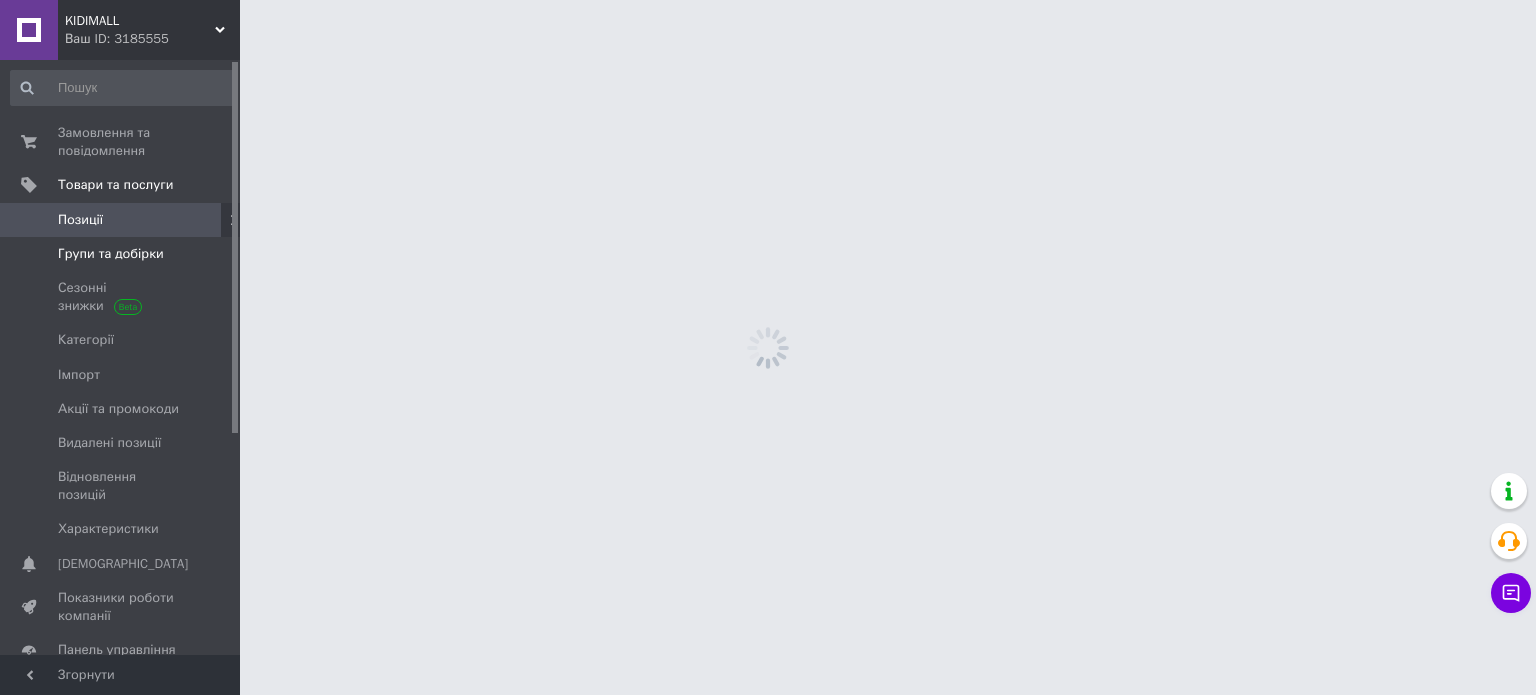 click on "Групи та добірки" at bounding box center (111, 254) 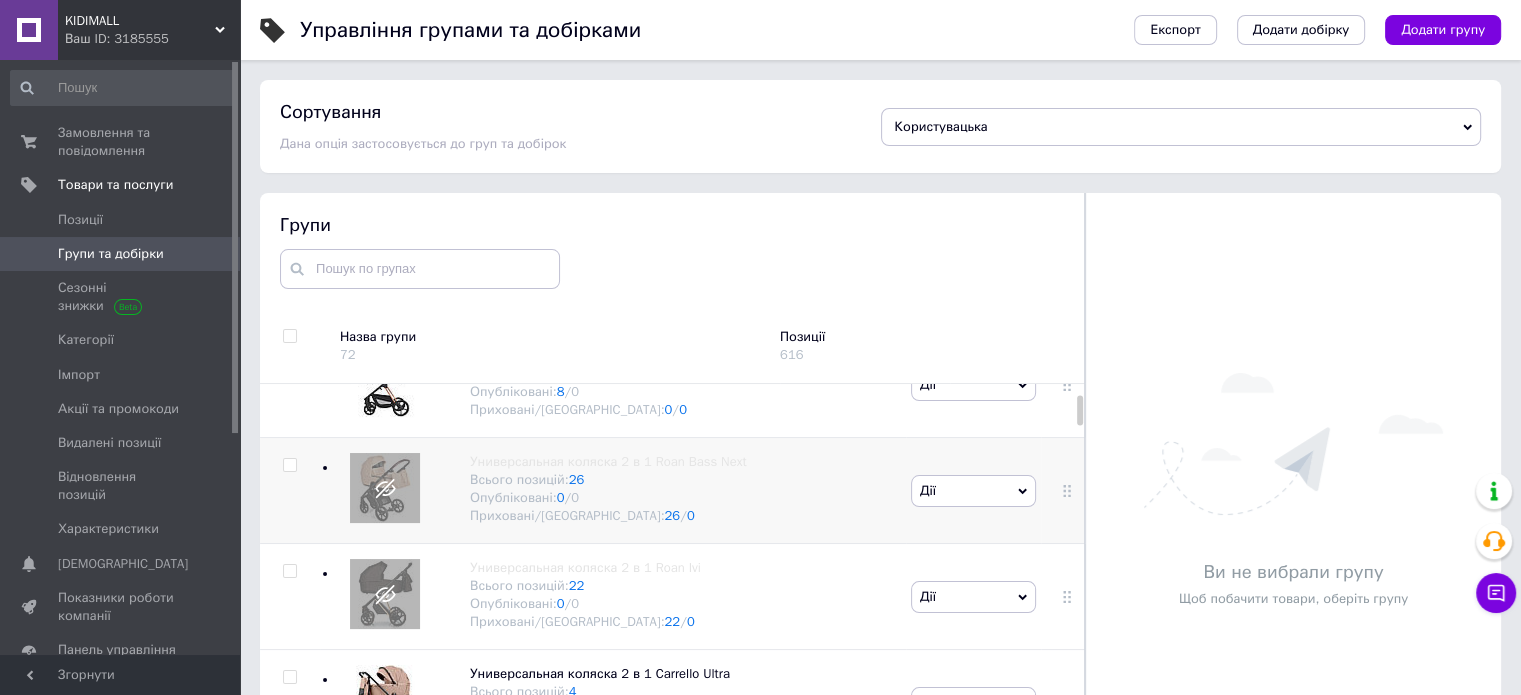 scroll, scrollTop: 400, scrollLeft: 0, axis: vertical 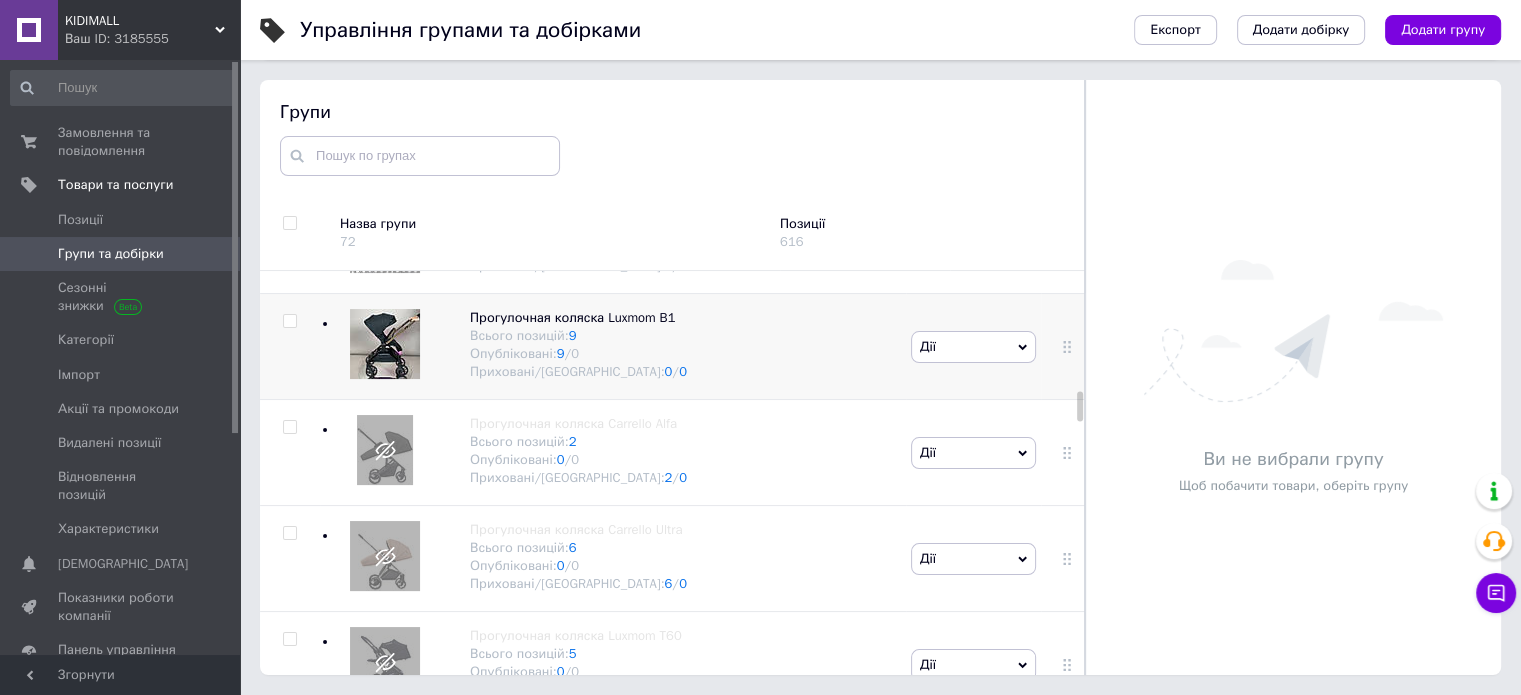 click at bounding box center [289, 321] 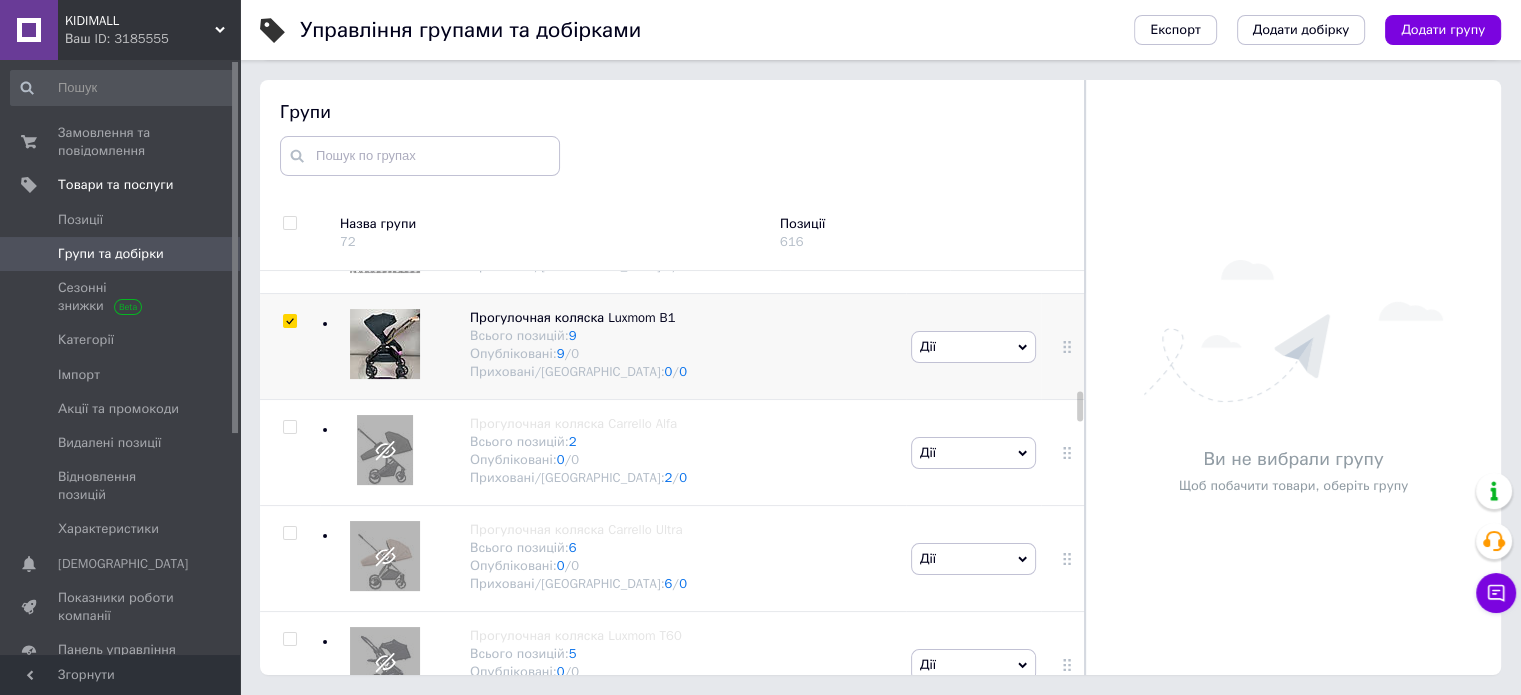 checkbox on "true" 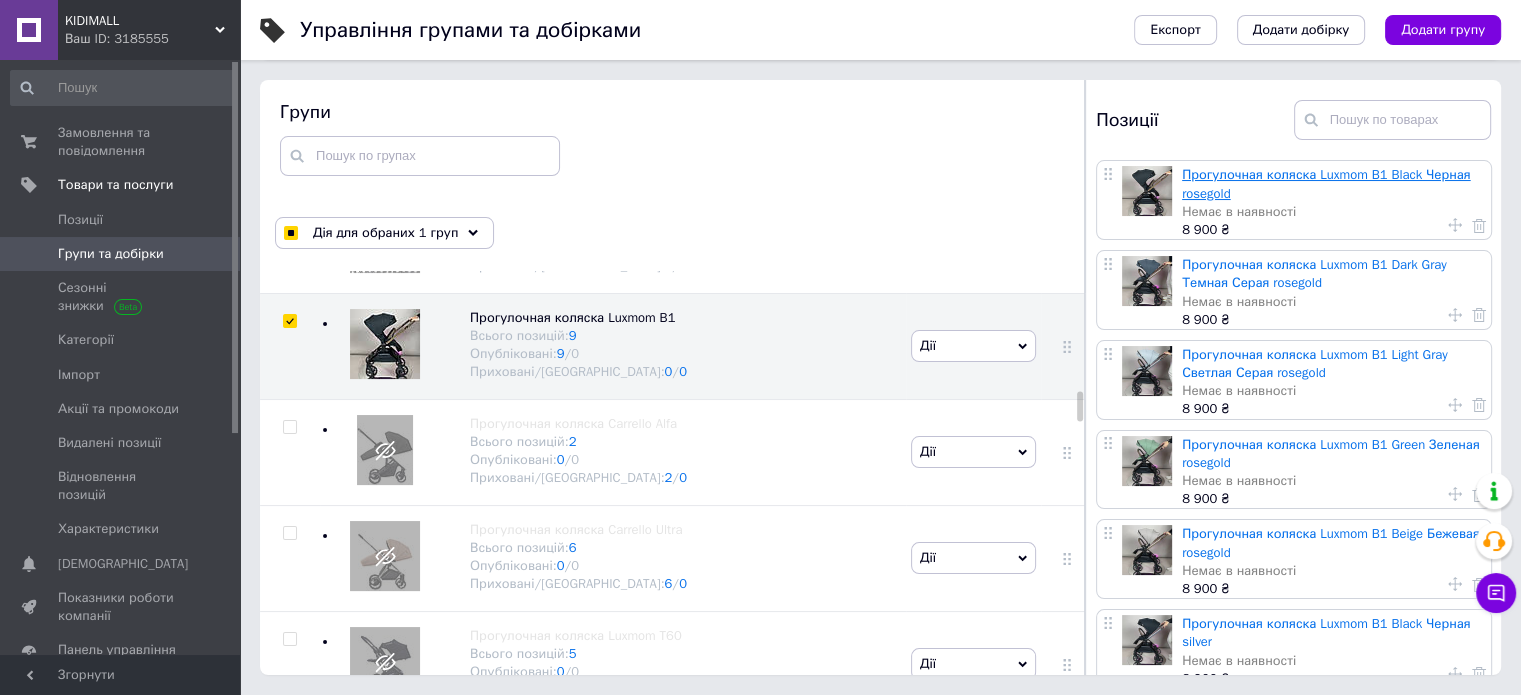 click on "Прогулочная коляска Luxmom B1 Black Черная rosegold" at bounding box center (1326, 183) 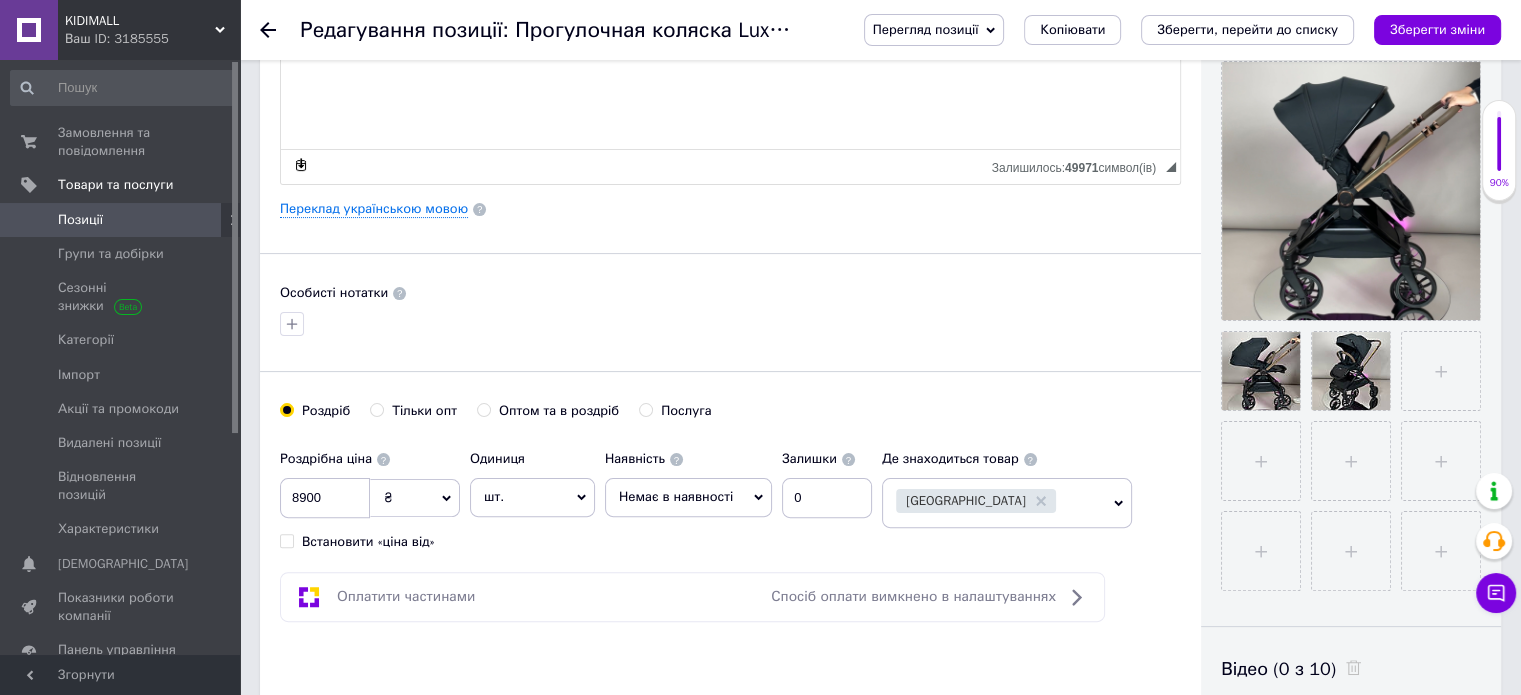 scroll, scrollTop: 466, scrollLeft: 0, axis: vertical 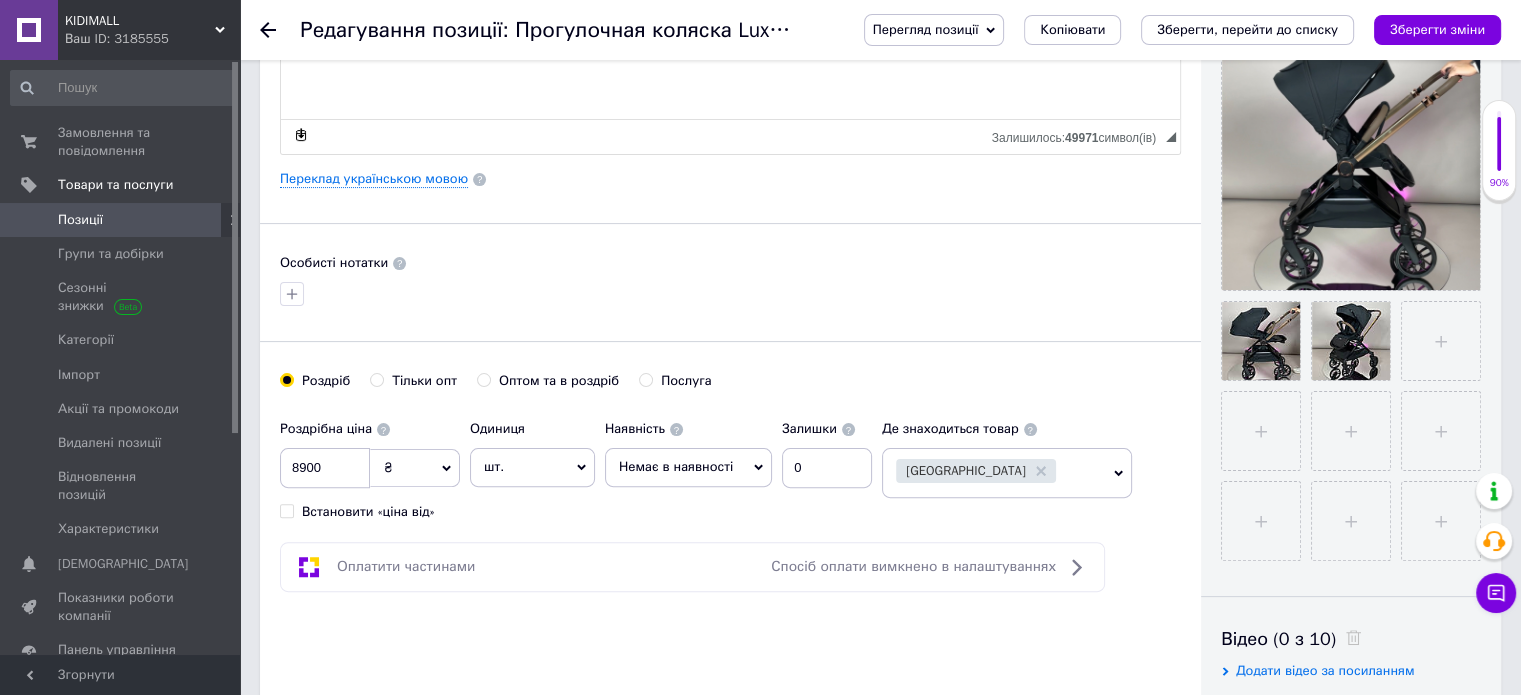click on "Немає в наявності" at bounding box center [676, 466] 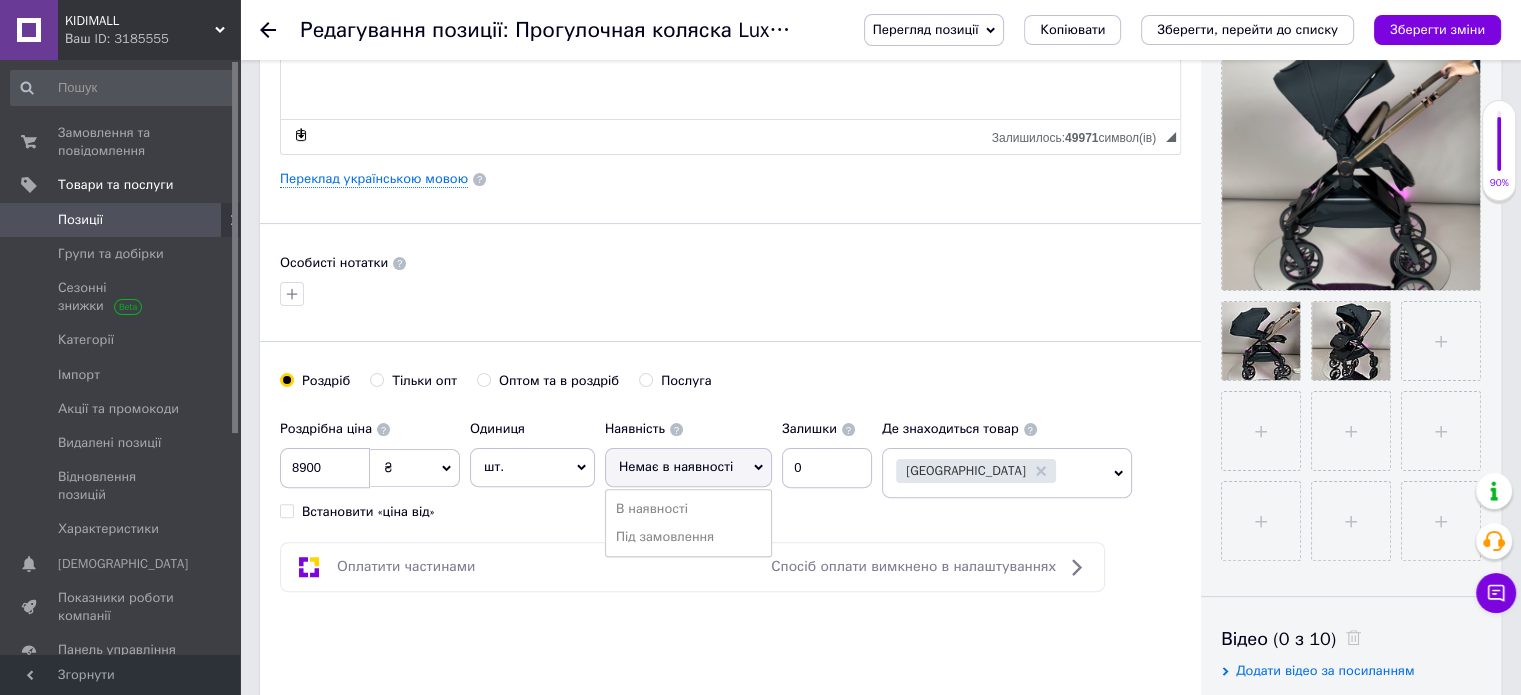 click on "В наявності" at bounding box center [688, 509] 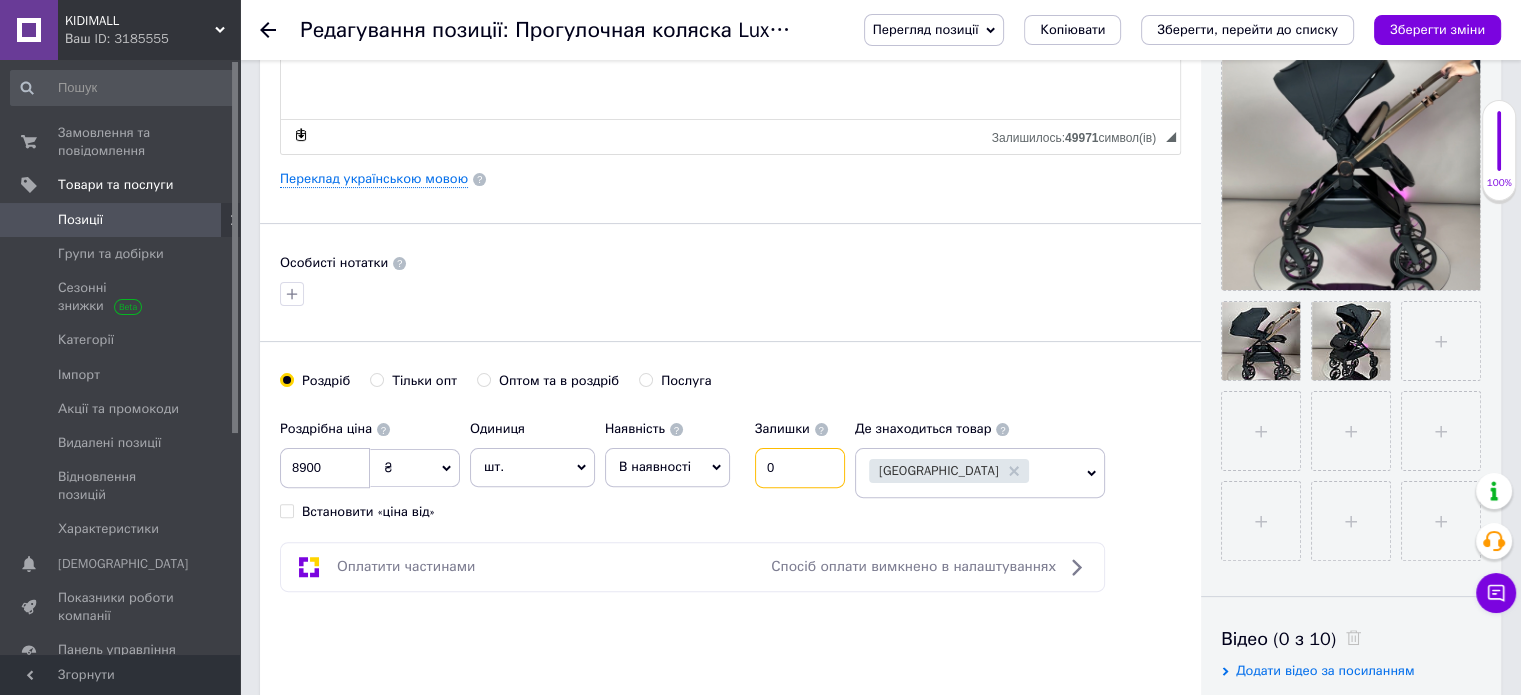 drag, startPoint x: 793, startPoint y: 459, endPoint x: 745, endPoint y: 471, distance: 49.47727 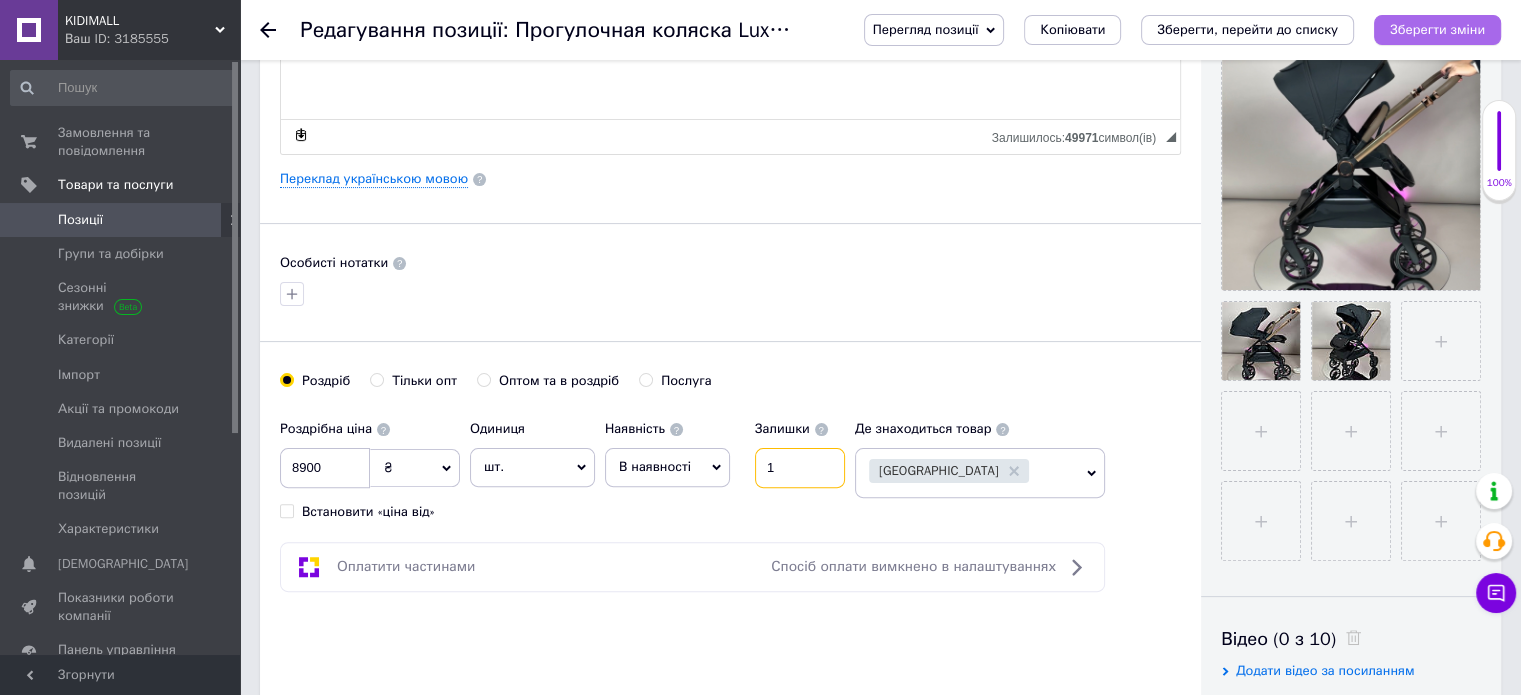 type on "1" 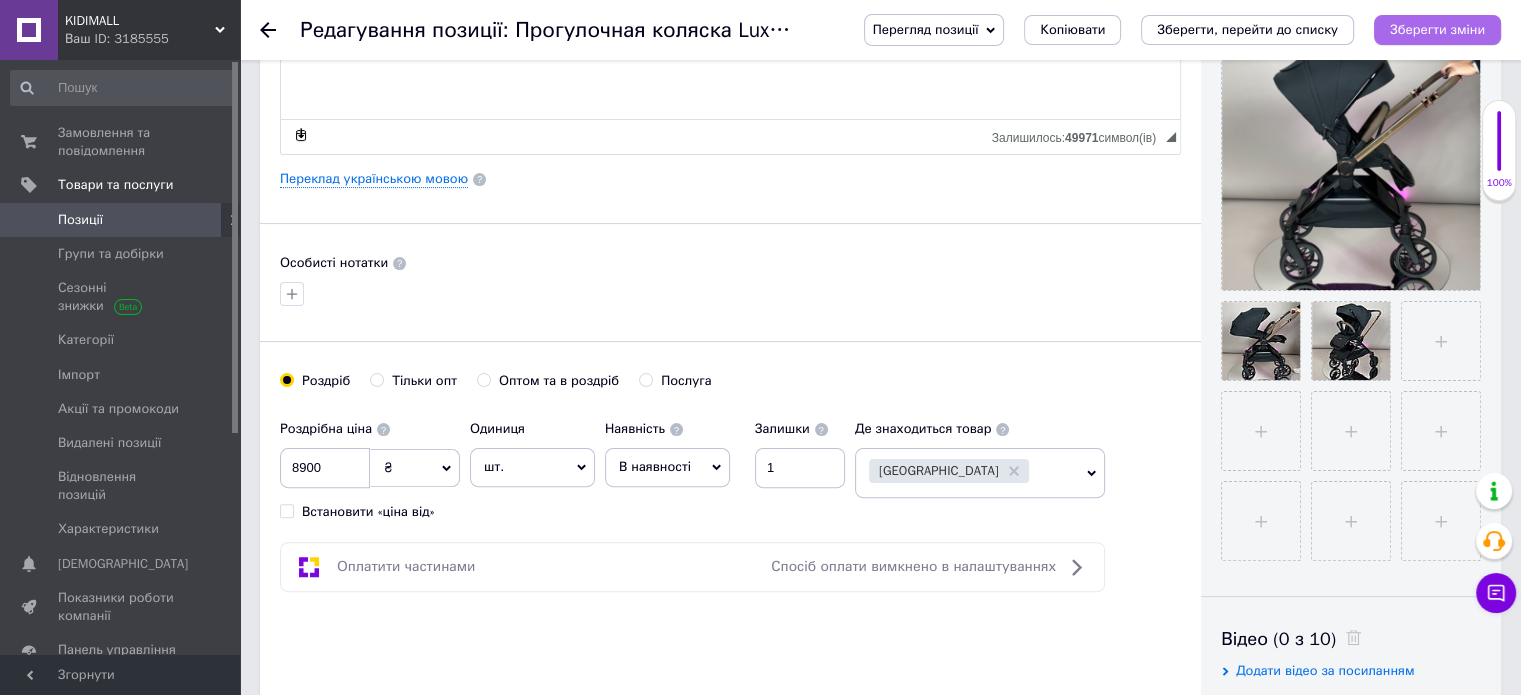 click on "Зберегти зміни" at bounding box center (1437, 29) 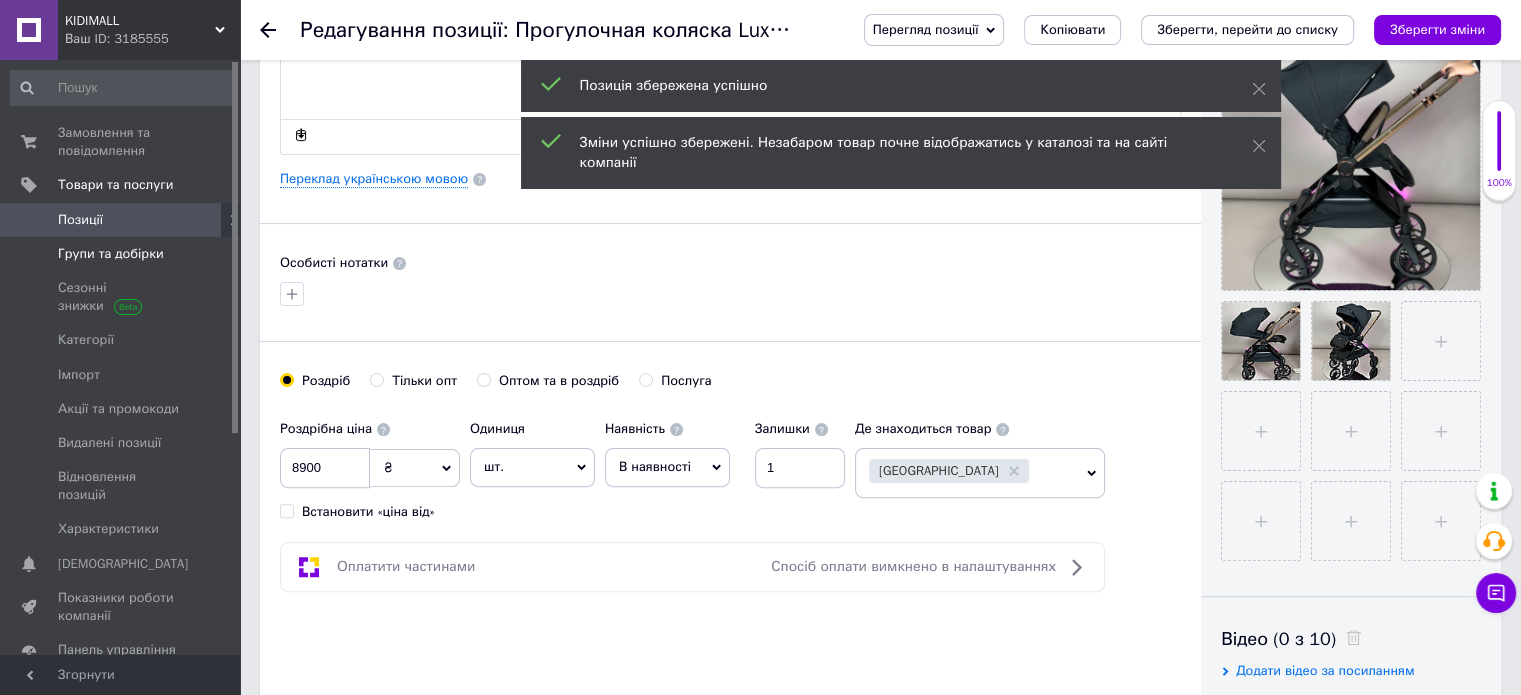 click on "Групи та добірки" at bounding box center (111, 254) 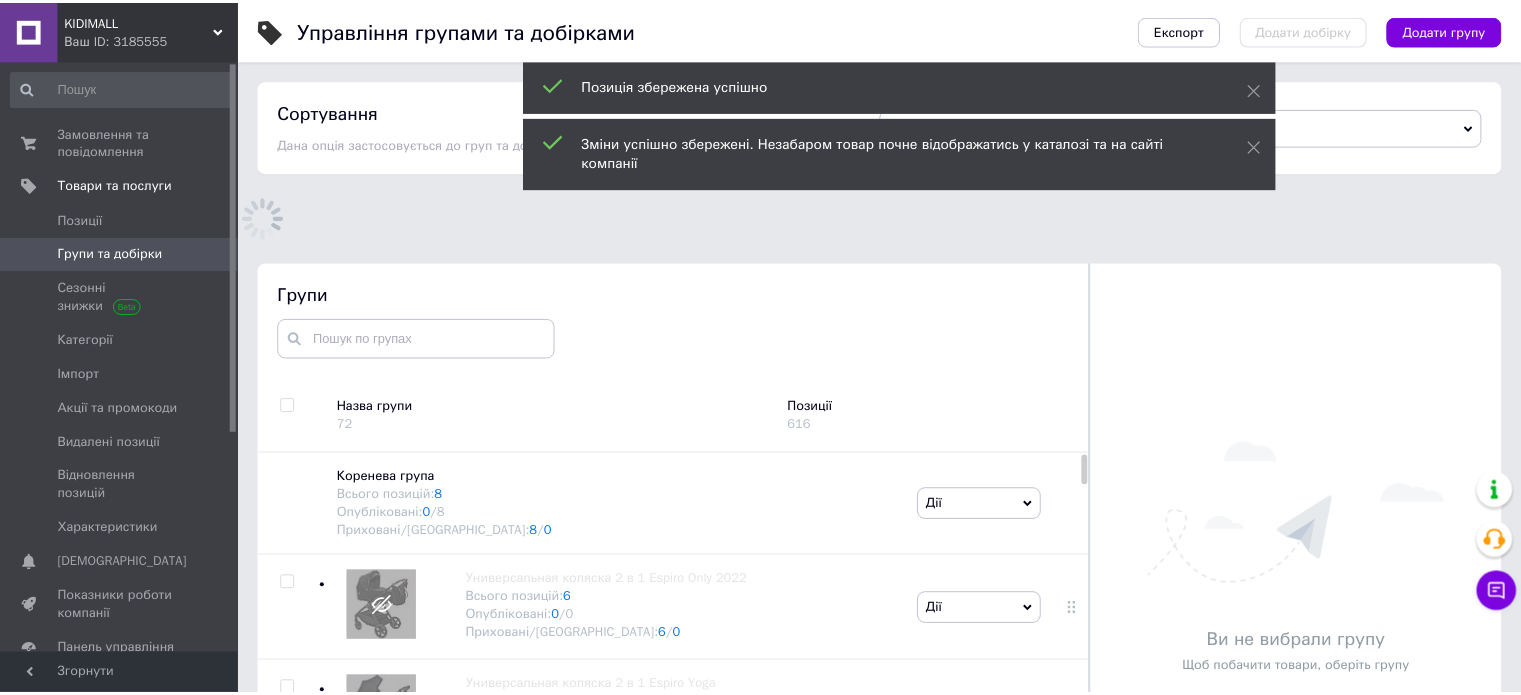 scroll, scrollTop: 113, scrollLeft: 0, axis: vertical 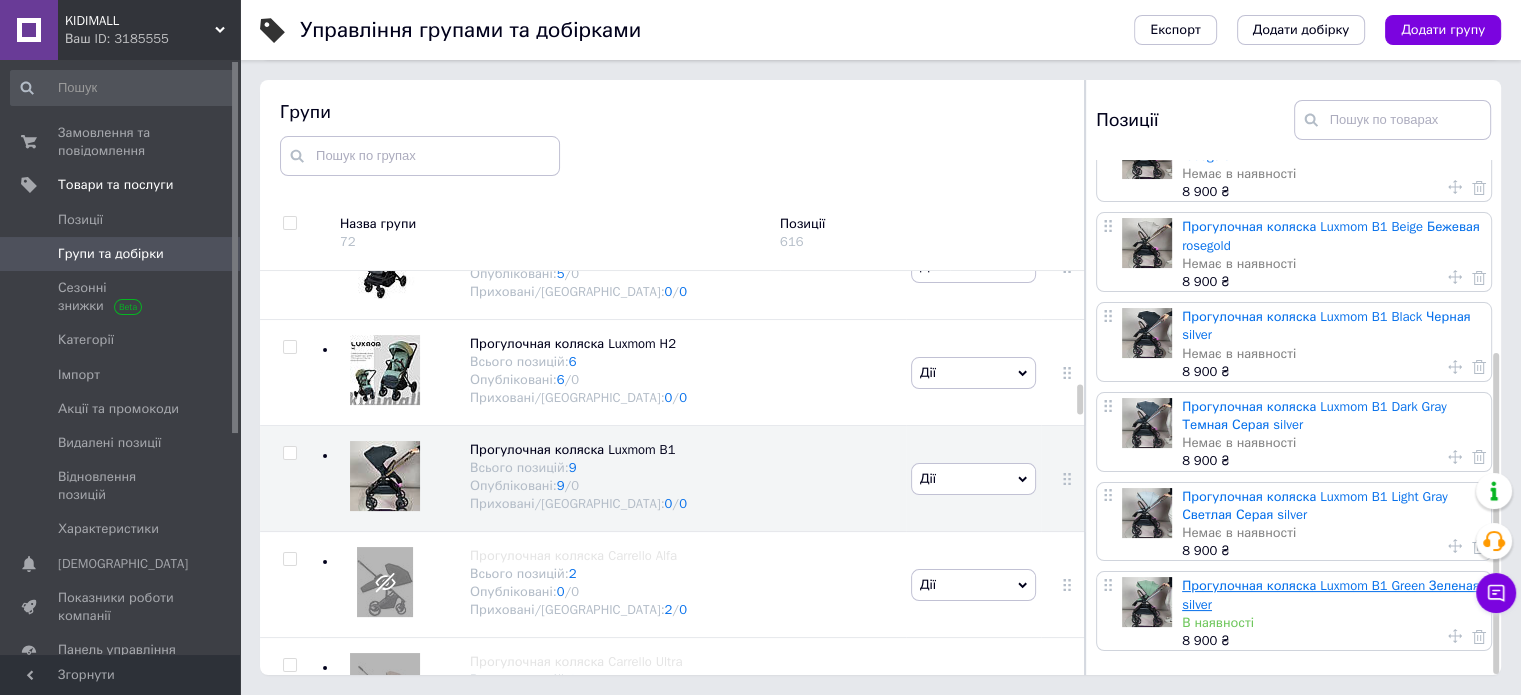 click on "Прогулочная коляска Luxmom B1 Green Зеленая silver" at bounding box center (1331, 594) 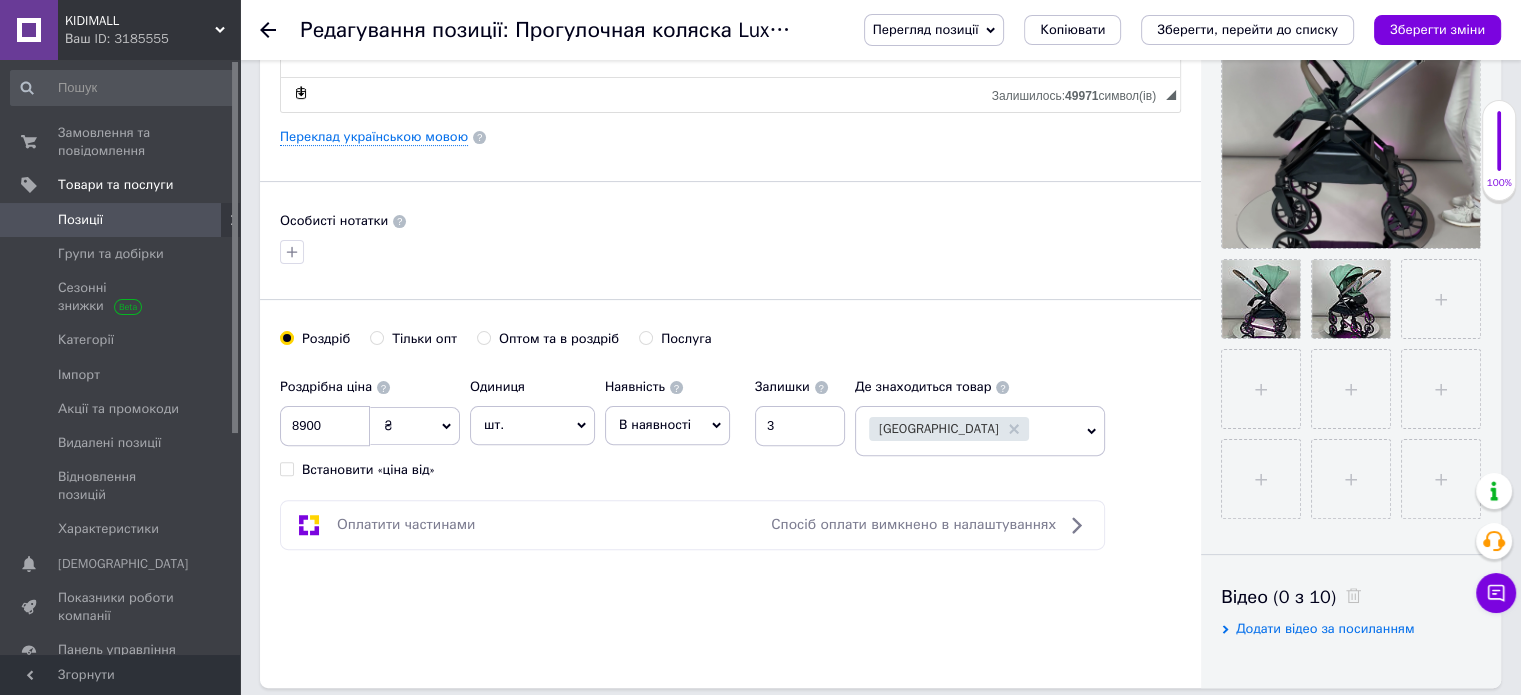 scroll, scrollTop: 533, scrollLeft: 0, axis: vertical 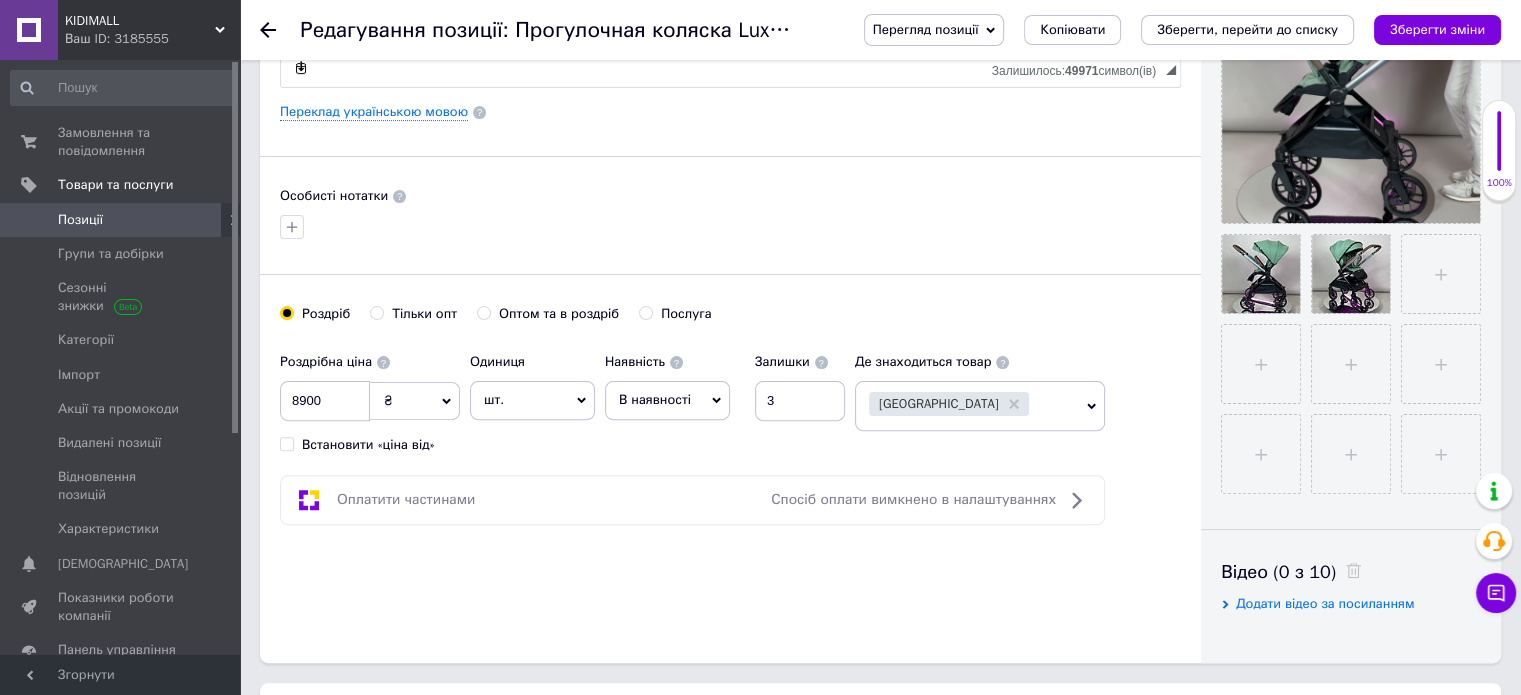 click on "В наявності" at bounding box center [667, 400] 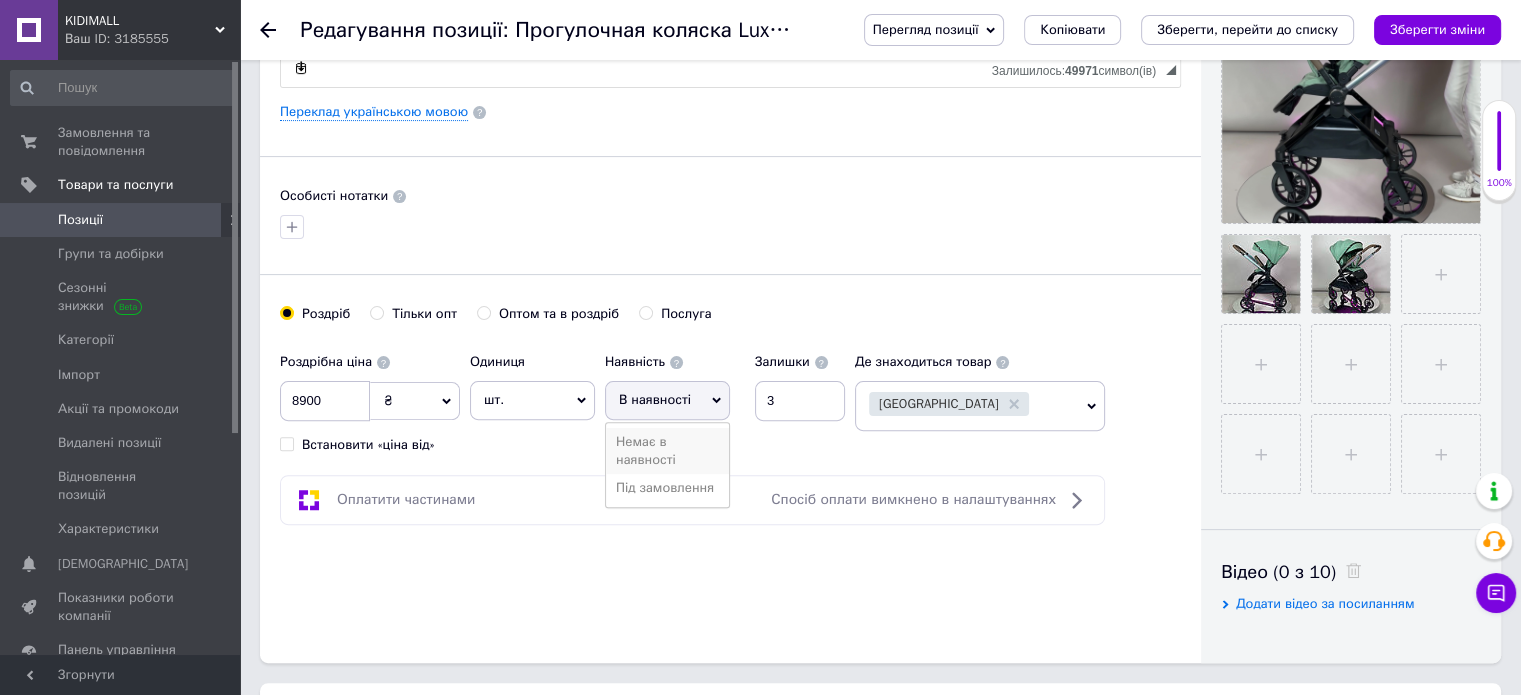 click on "Немає в наявності" at bounding box center [667, 451] 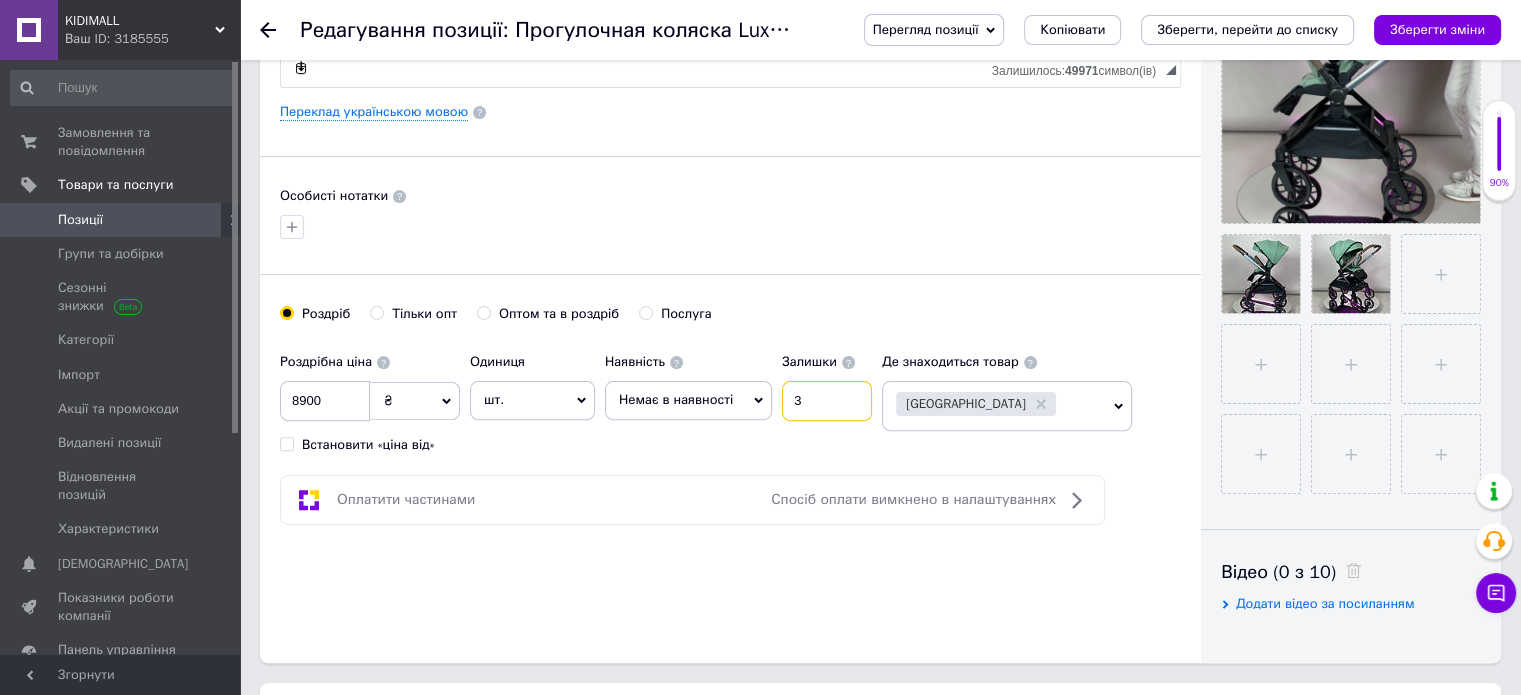 drag, startPoint x: 805, startPoint y: 399, endPoint x: 752, endPoint y: 413, distance: 54.81788 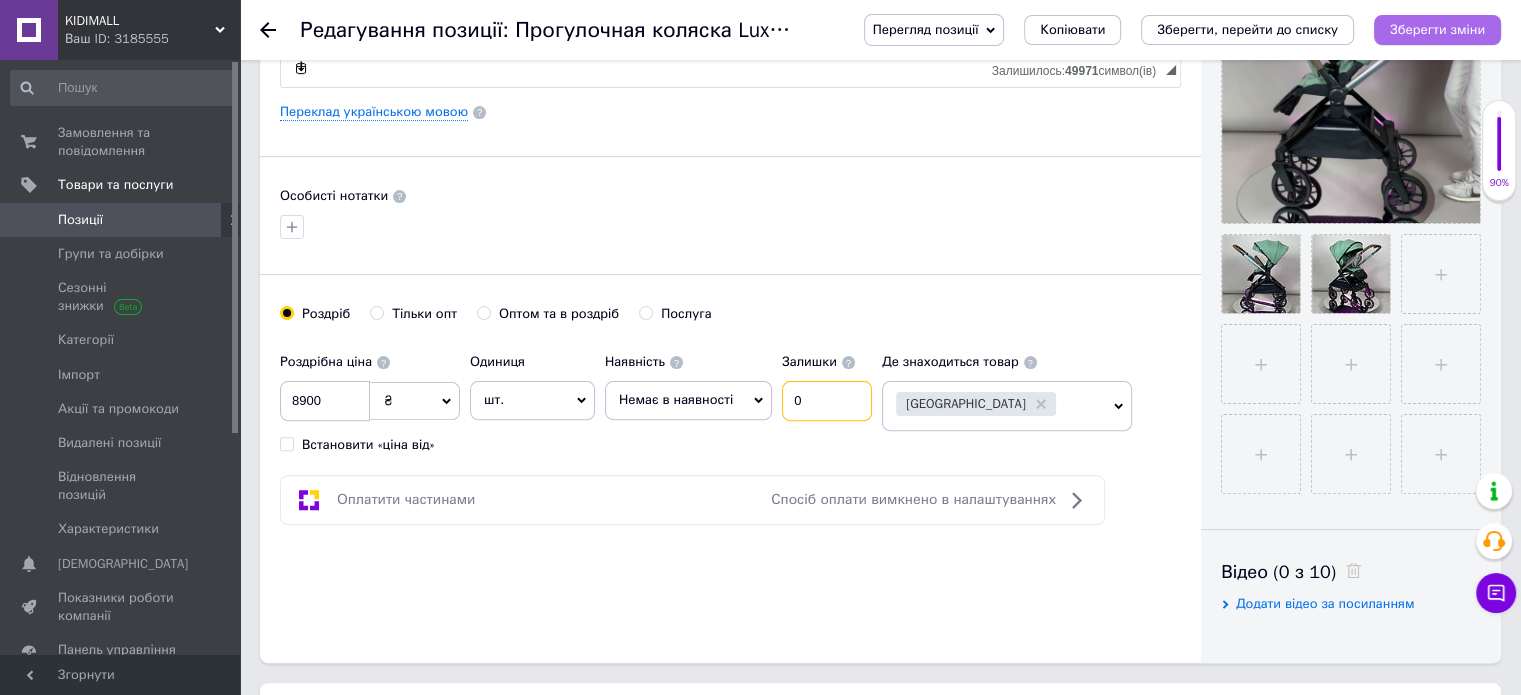 type on "0" 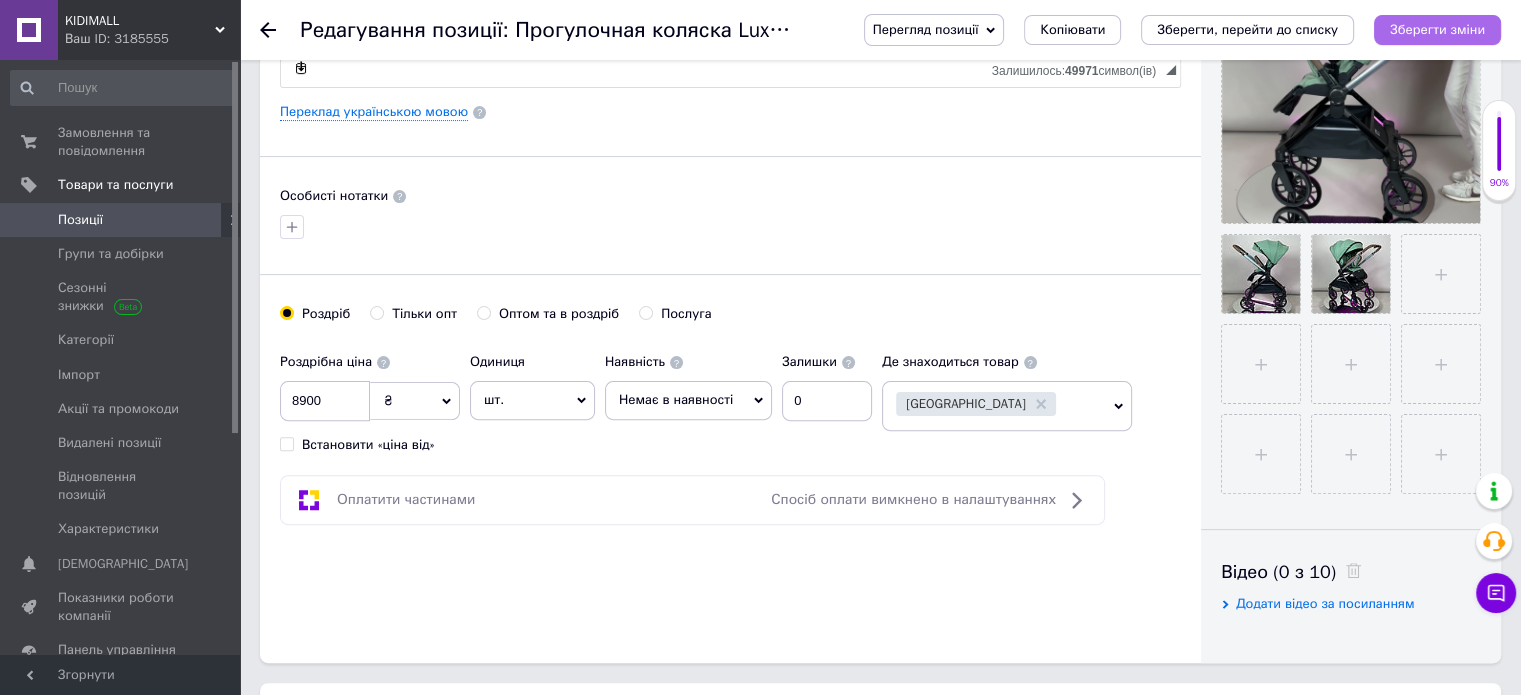 click on "Зберегти зміни" at bounding box center [1437, 29] 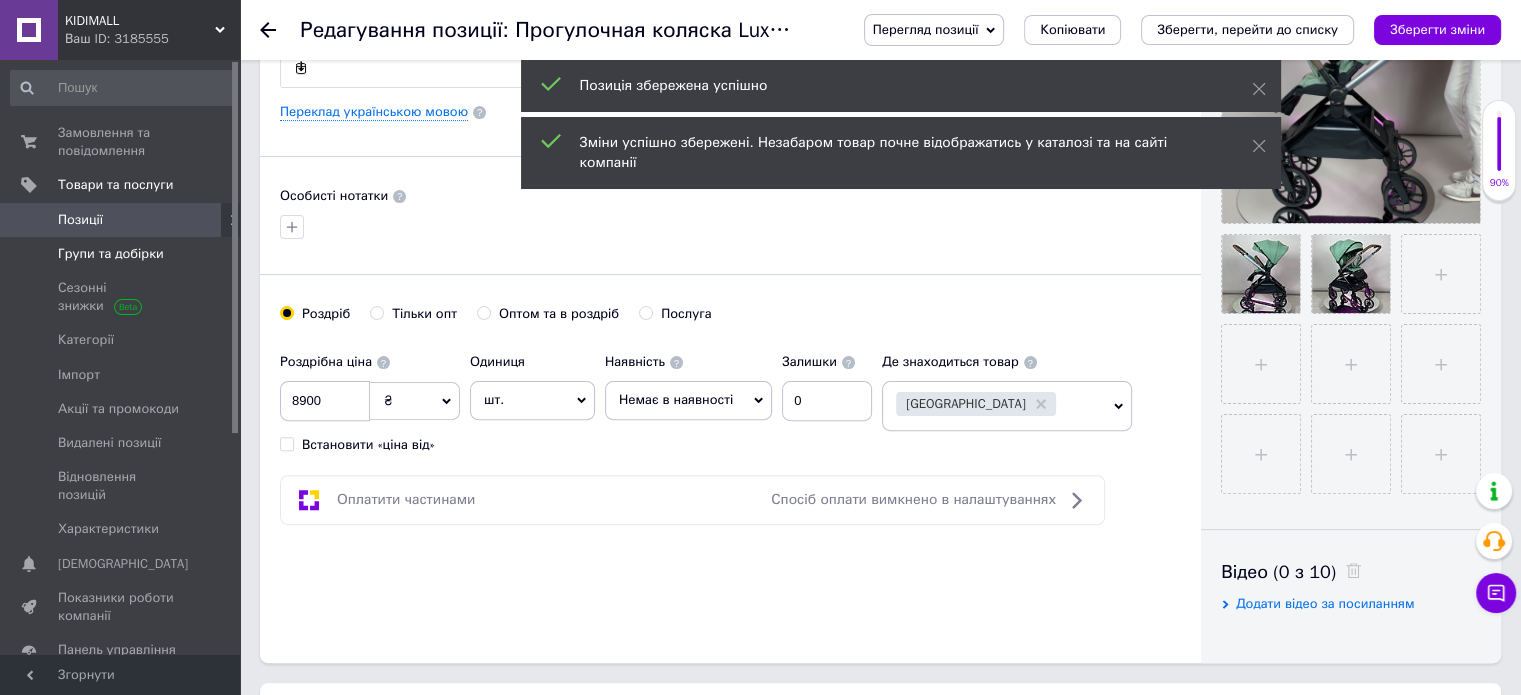 click on "Групи та добірки" at bounding box center (111, 254) 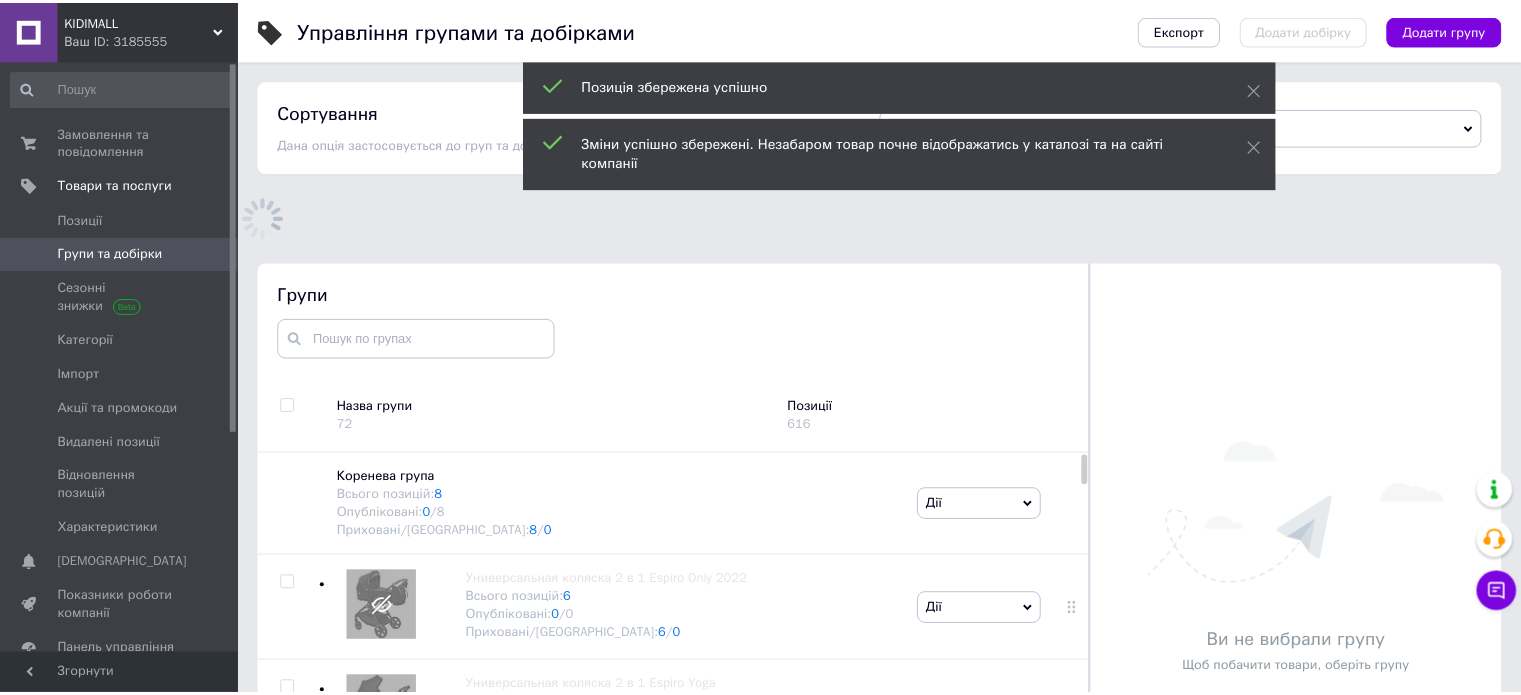 scroll, scrollTop: 113, scrollLeft: 0, axis: vertical 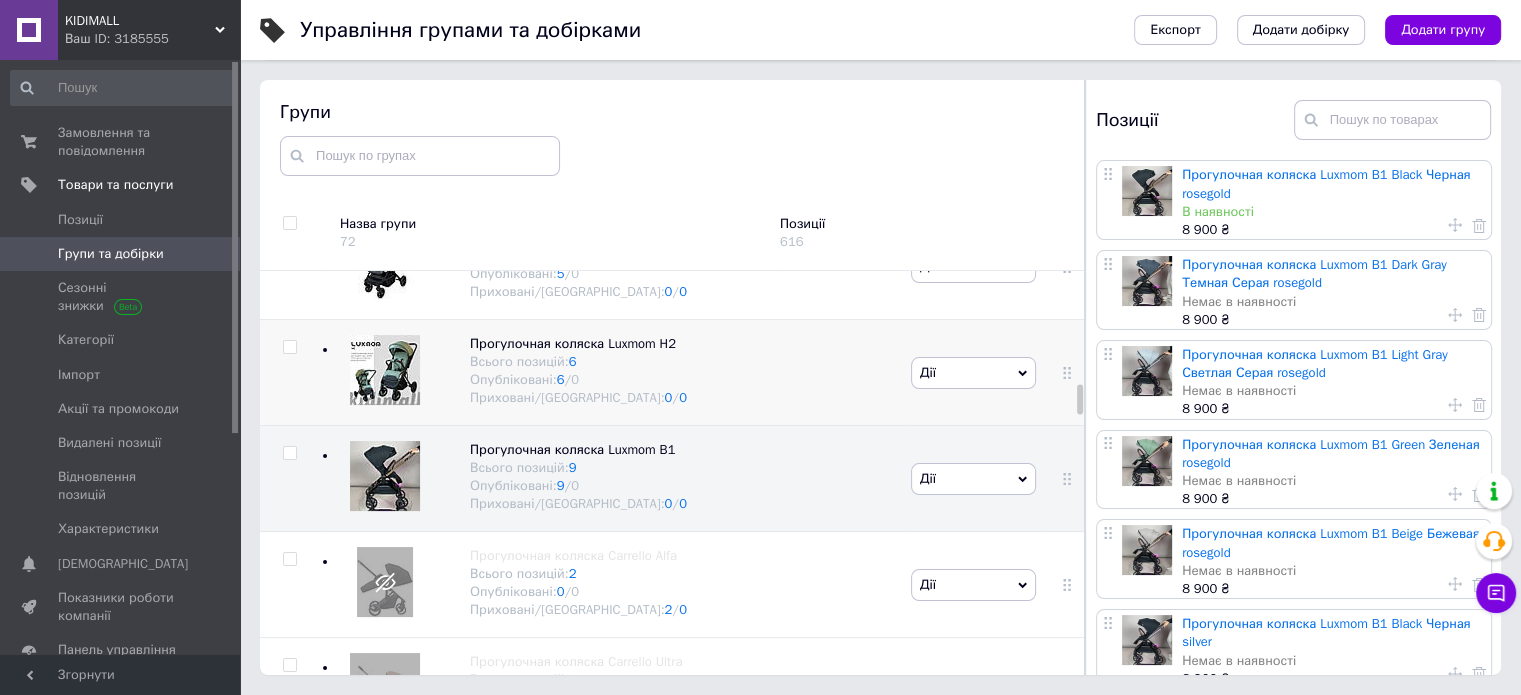 click at bounding box center [289, 347] 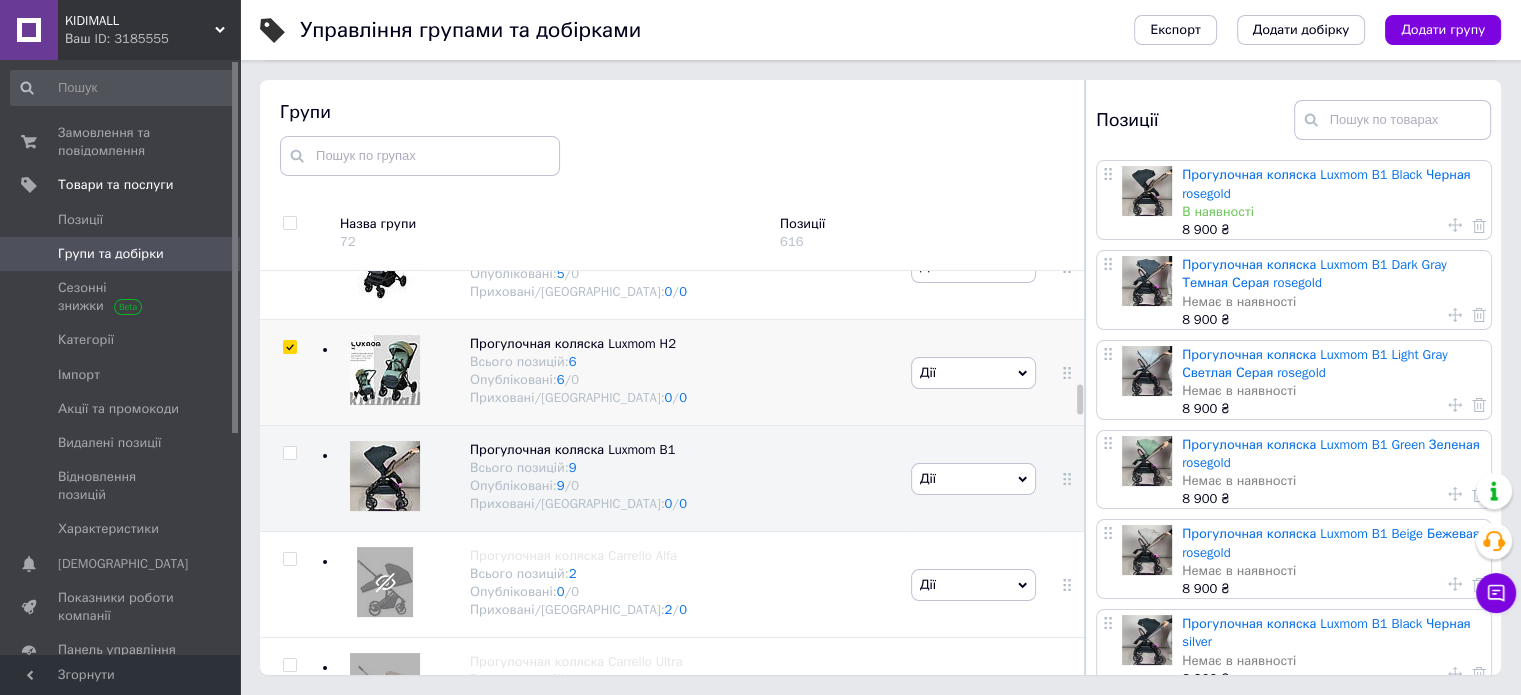 checkbox on "true" 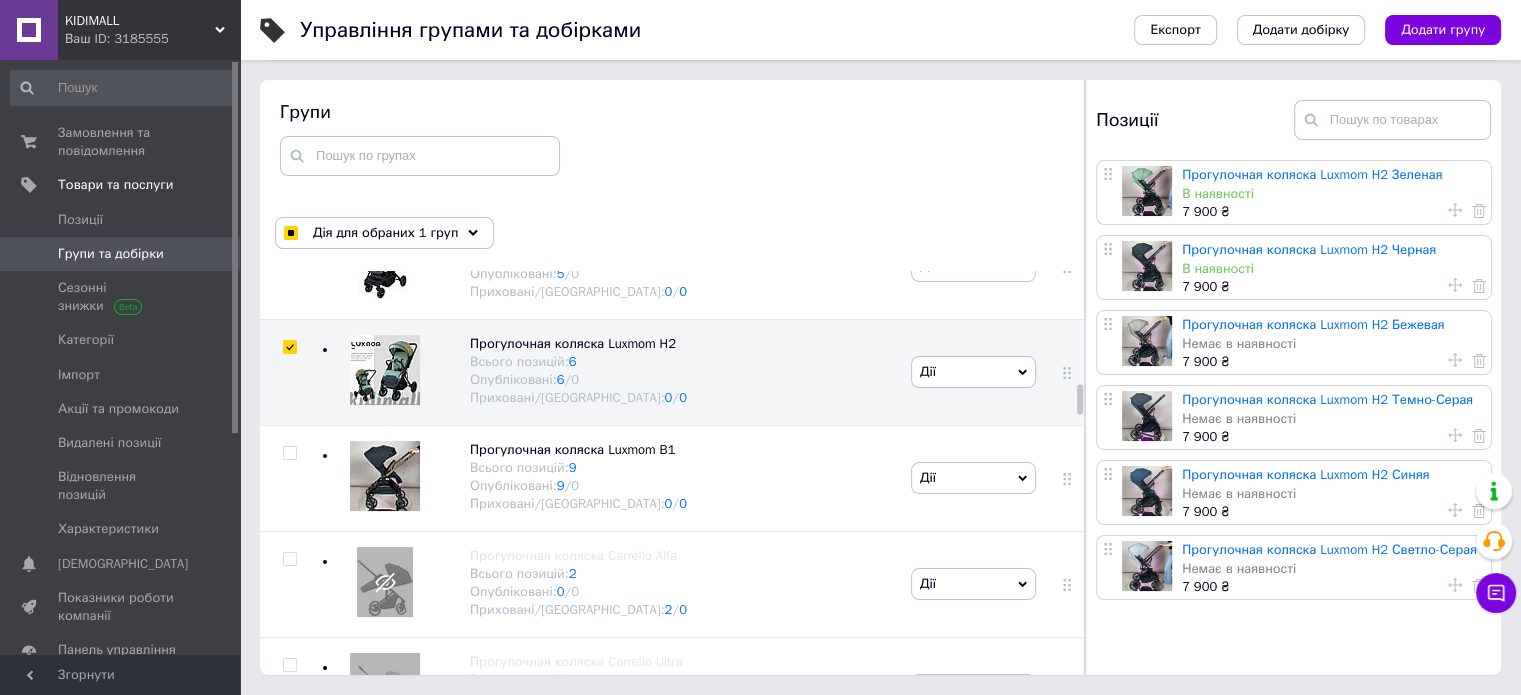 click on "Прогулочная коляска Luxmom H2 Светло-Серая" at bounding box center [1329, 549] 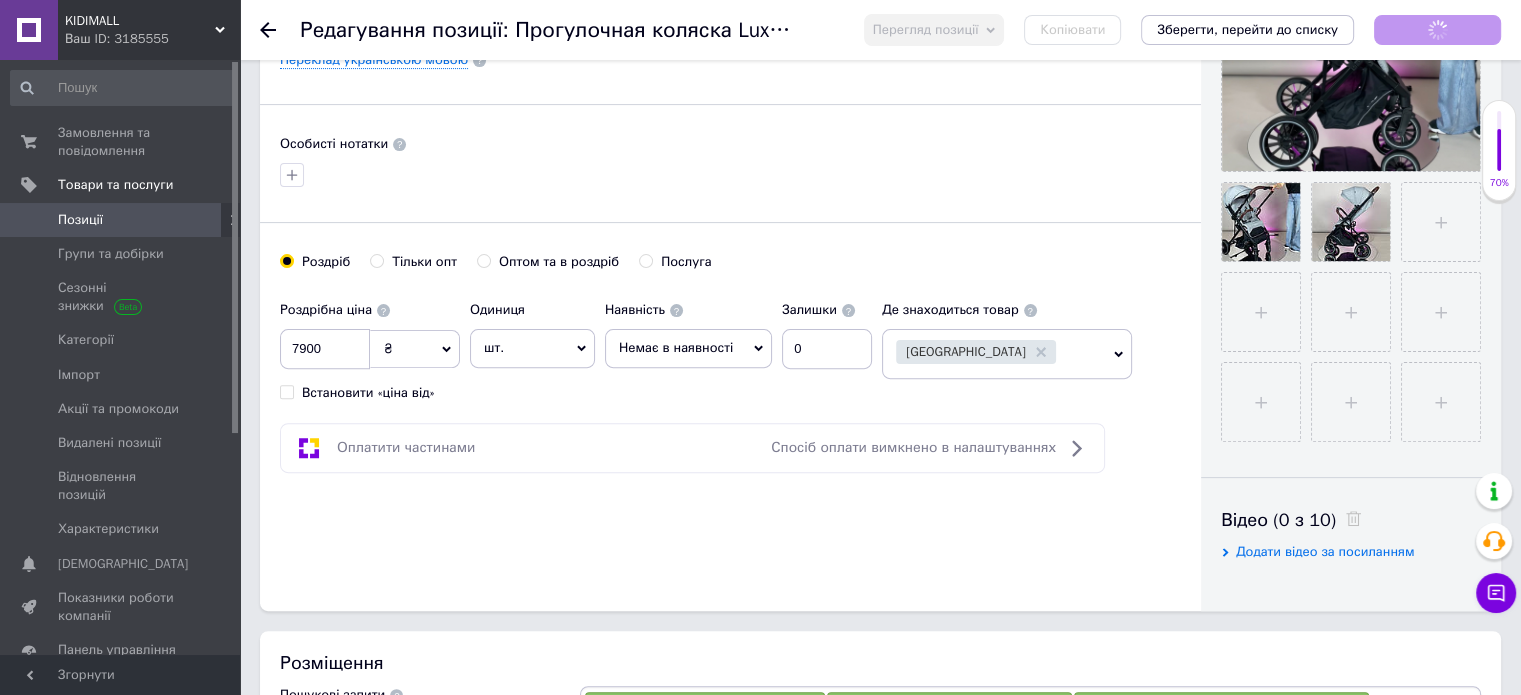 scroll, scrollTop: 600, scrollLeft: 0, axis: vertical 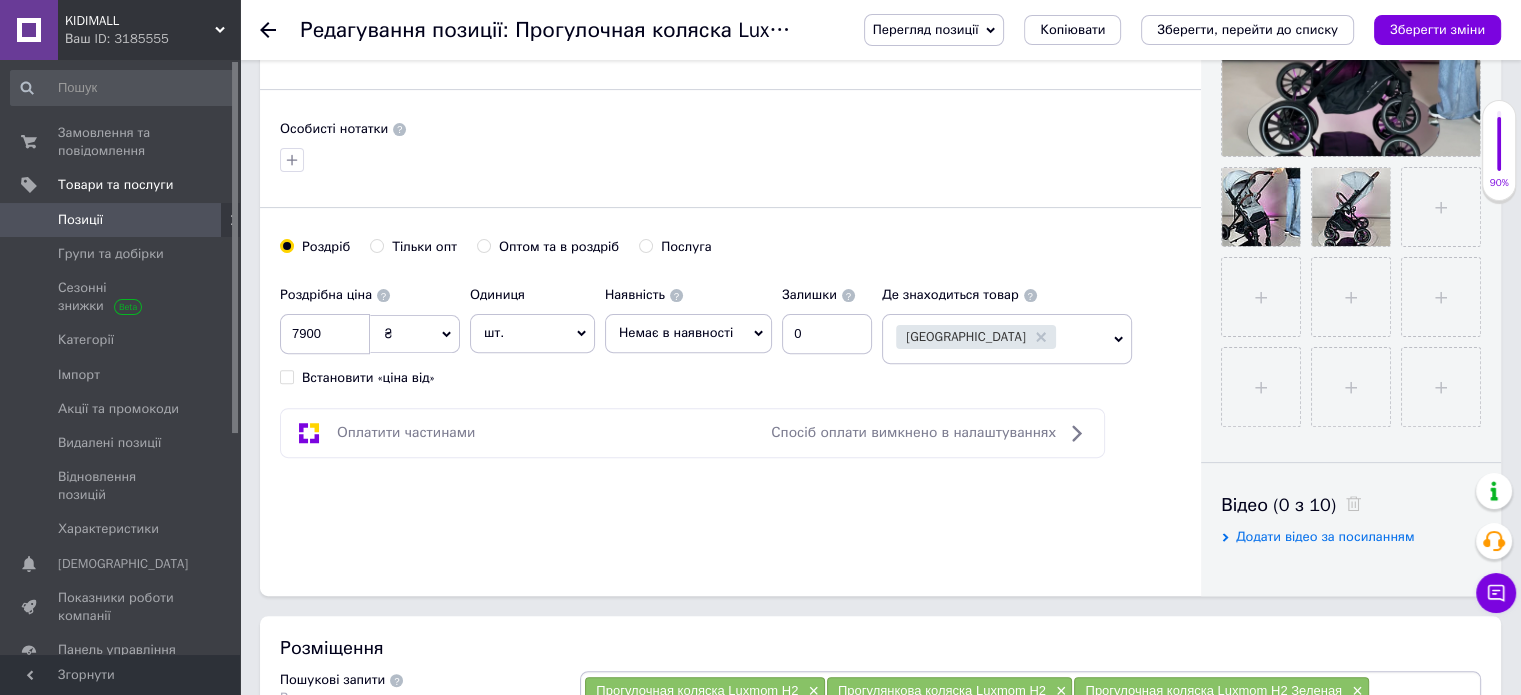 click on "Немає в наявності" at bounding box center [676, 332] 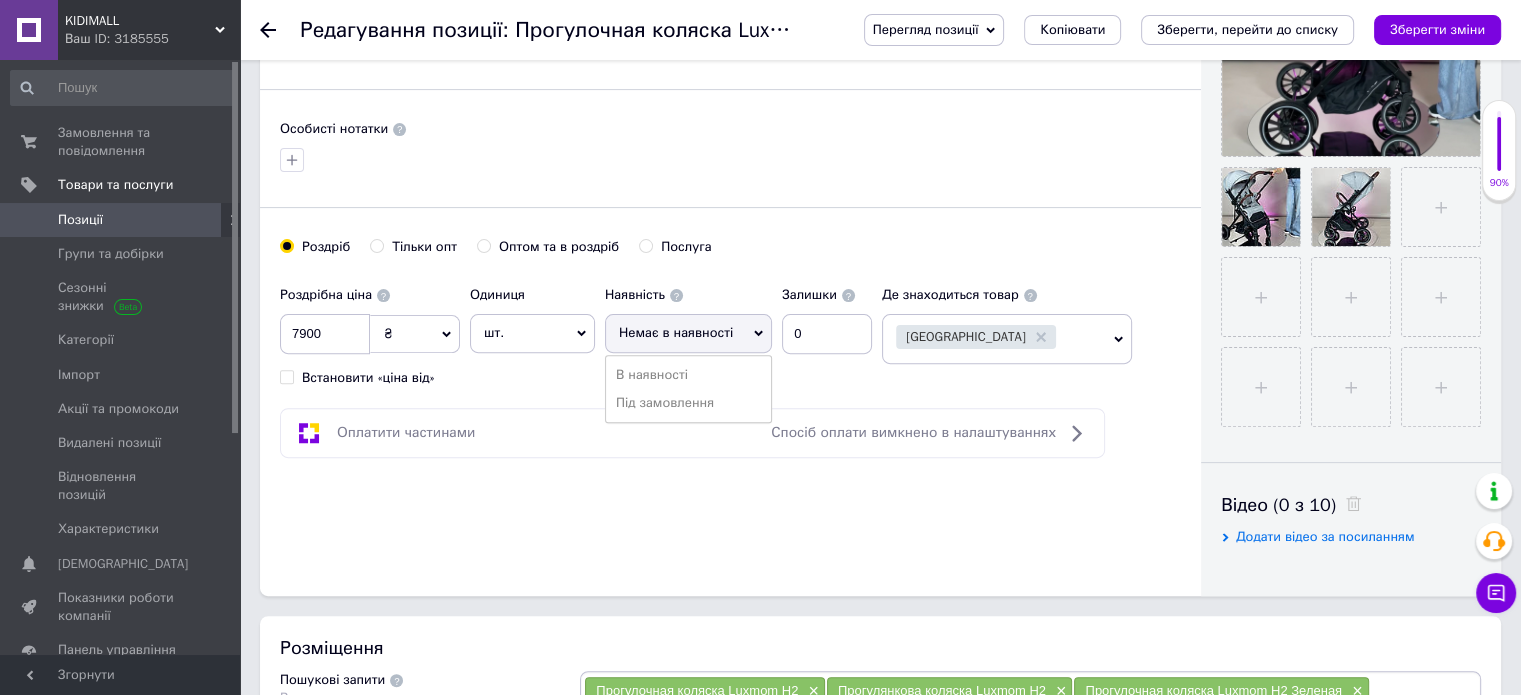 click on "В наявності" at bounding box center (688, 375) 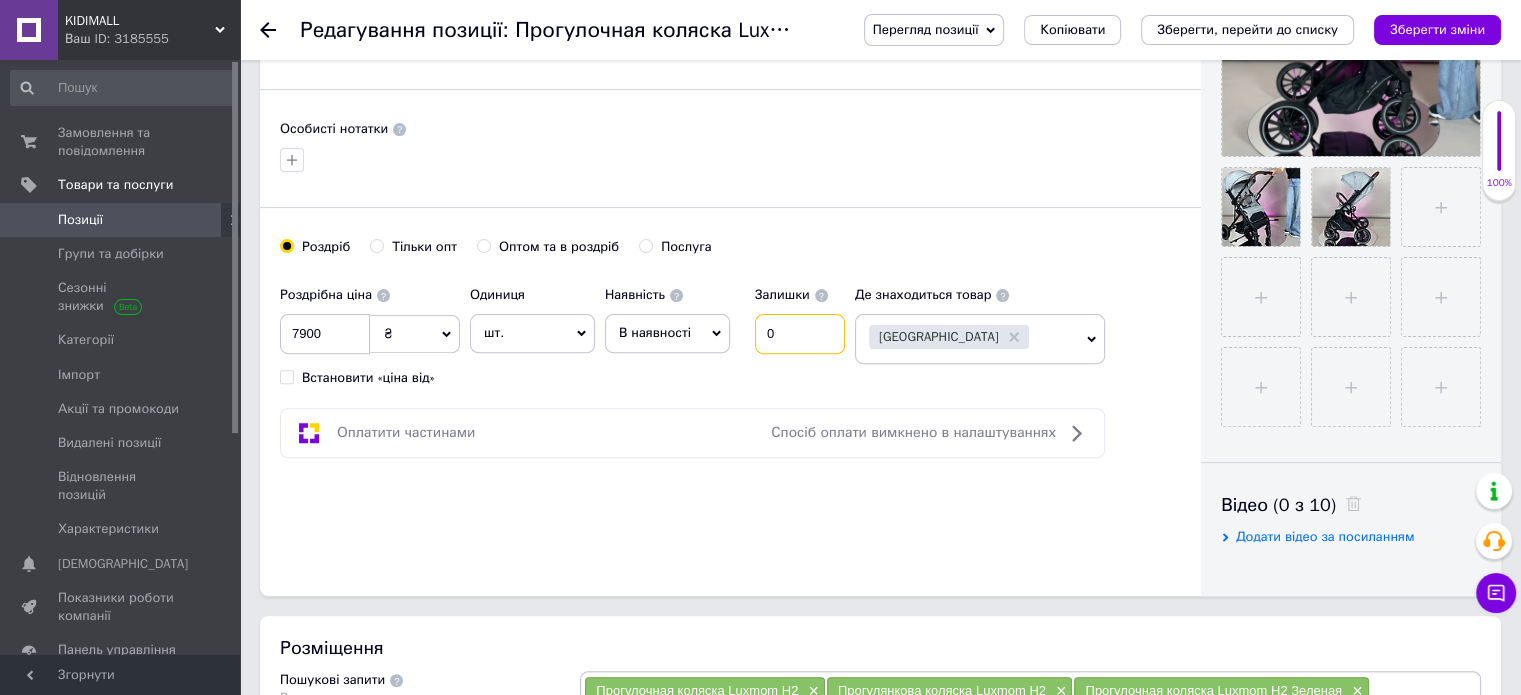 drag, startPoint x: 783, startPoint y: 335, endPoint x: 711, endPoint y: 347, distance: 72.99315 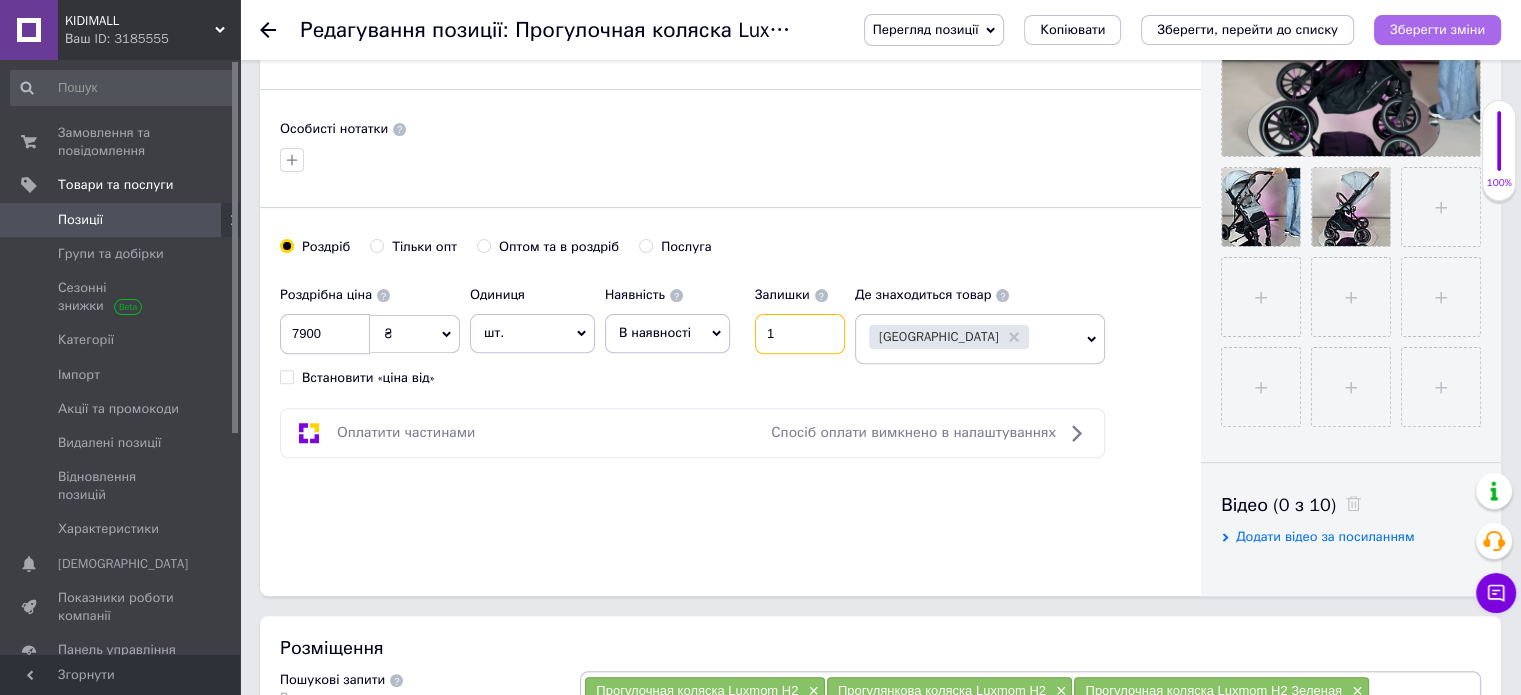 type on "1" 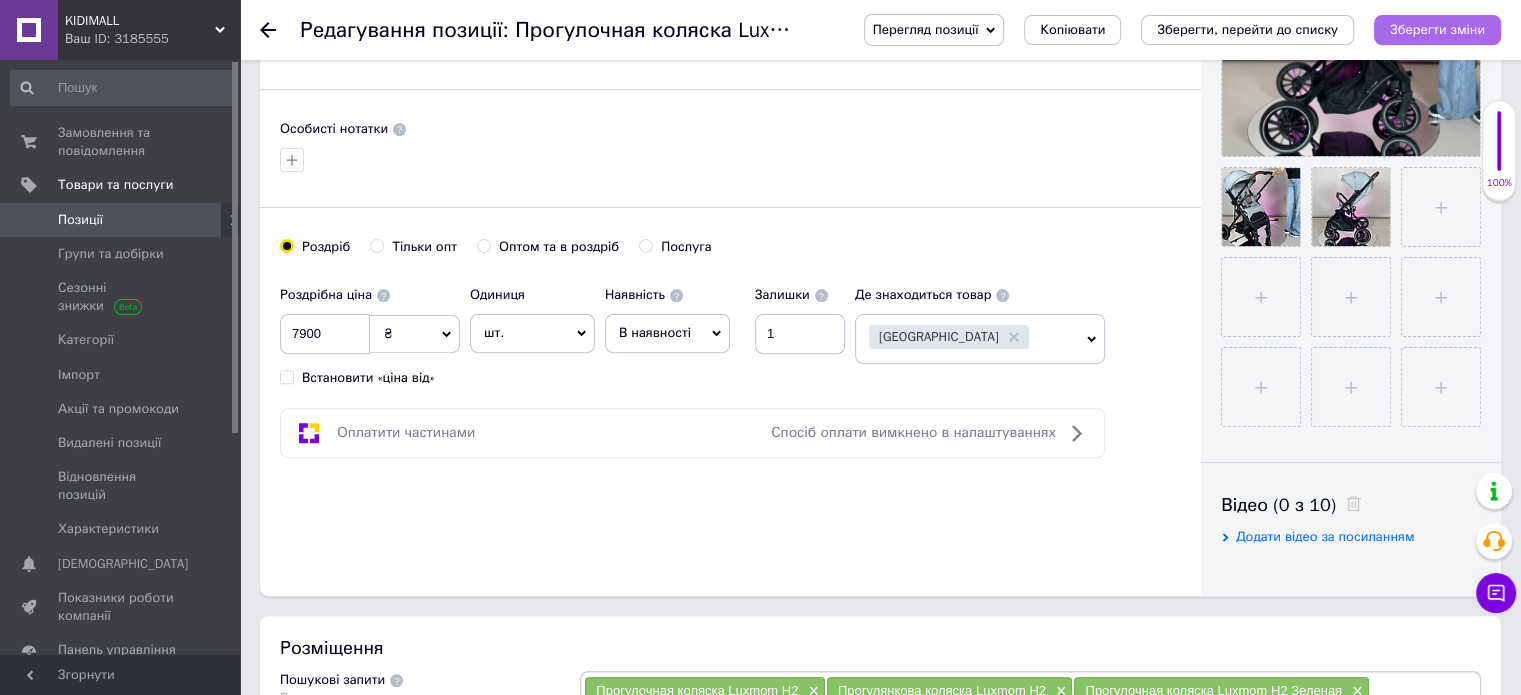 click on "Зберегти зміни" at bounding box center (1437, 30) 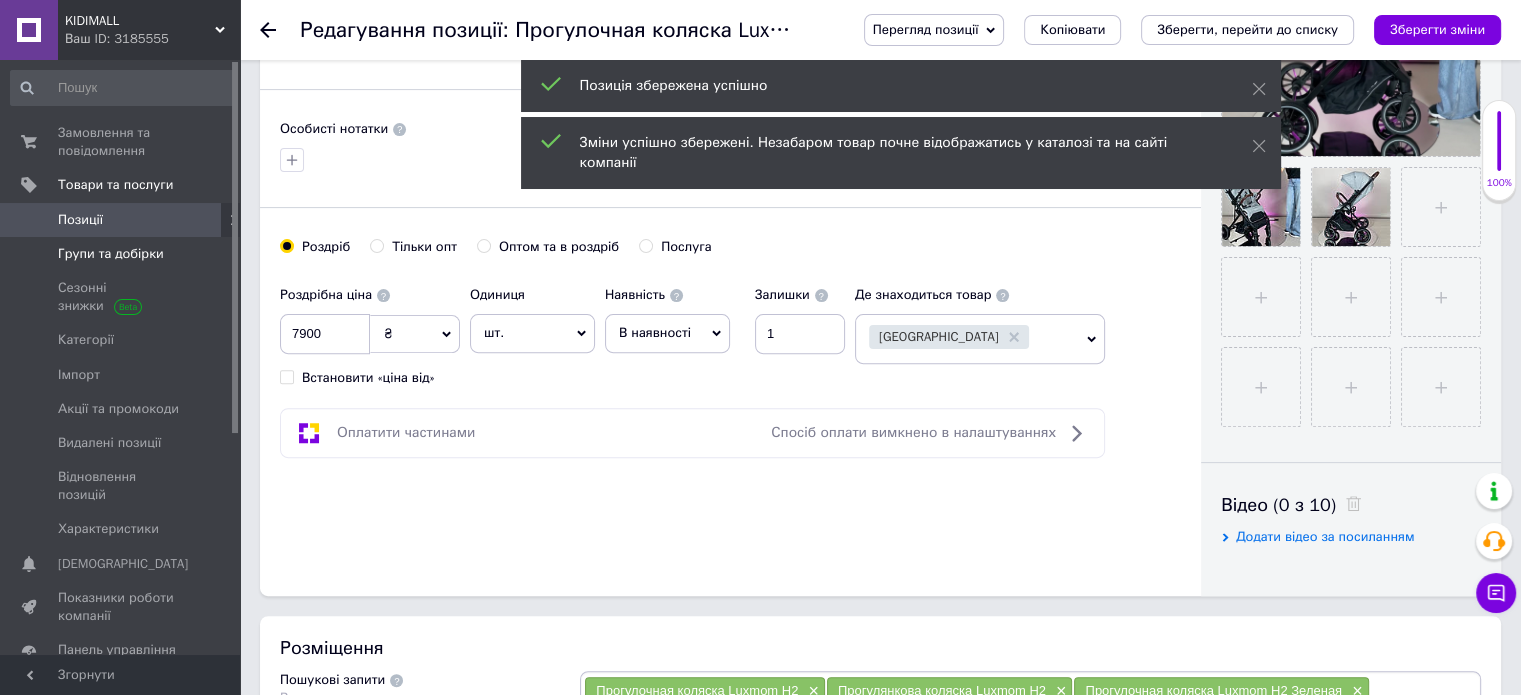 drag, startPoint x: 108, startPoint y: 251, endPoint x: 164, endPoint y: 286, distance: 66.037865 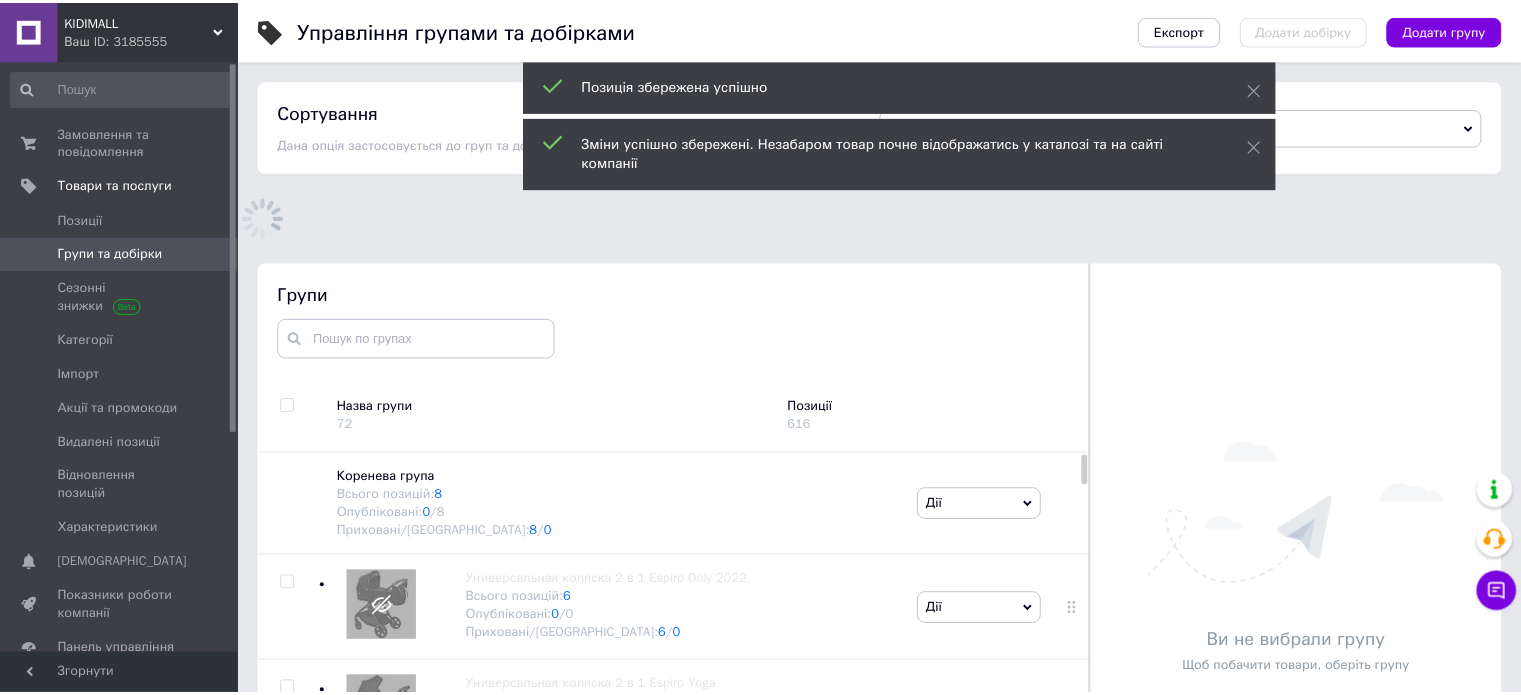 scroll, scrollTop: 113, scrollLeft: 0, axis: vertical 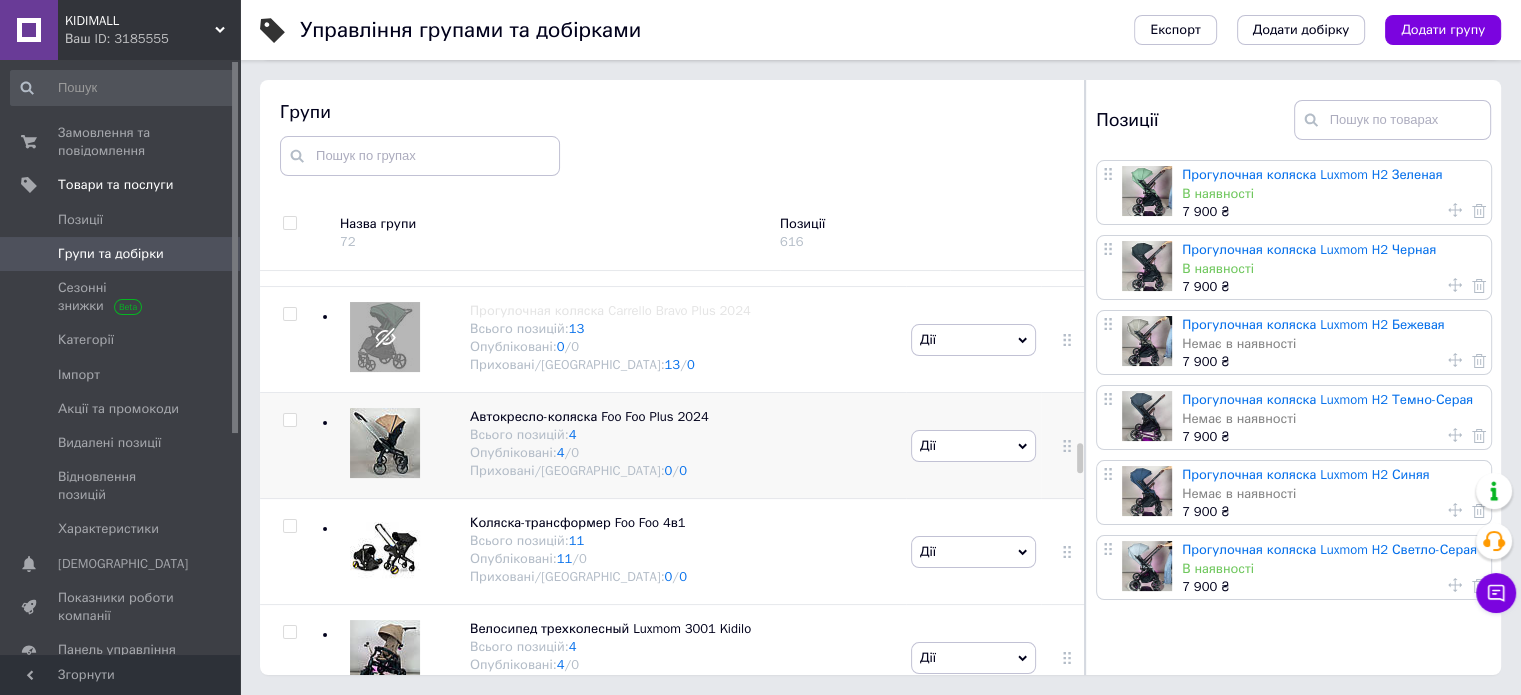 click at bounding box center (289, 420) 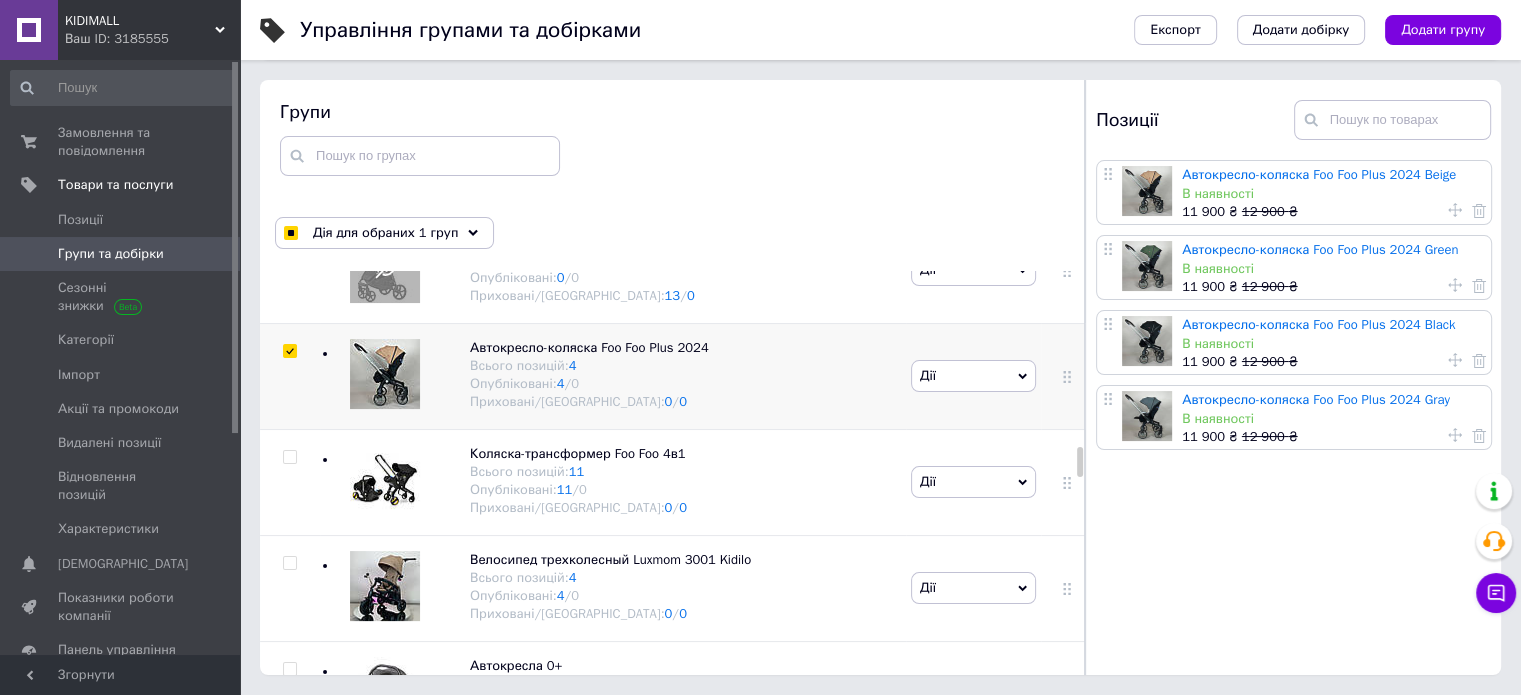 scroll, scrollTop: 3228, scrollLeft: 0, axis: vertical 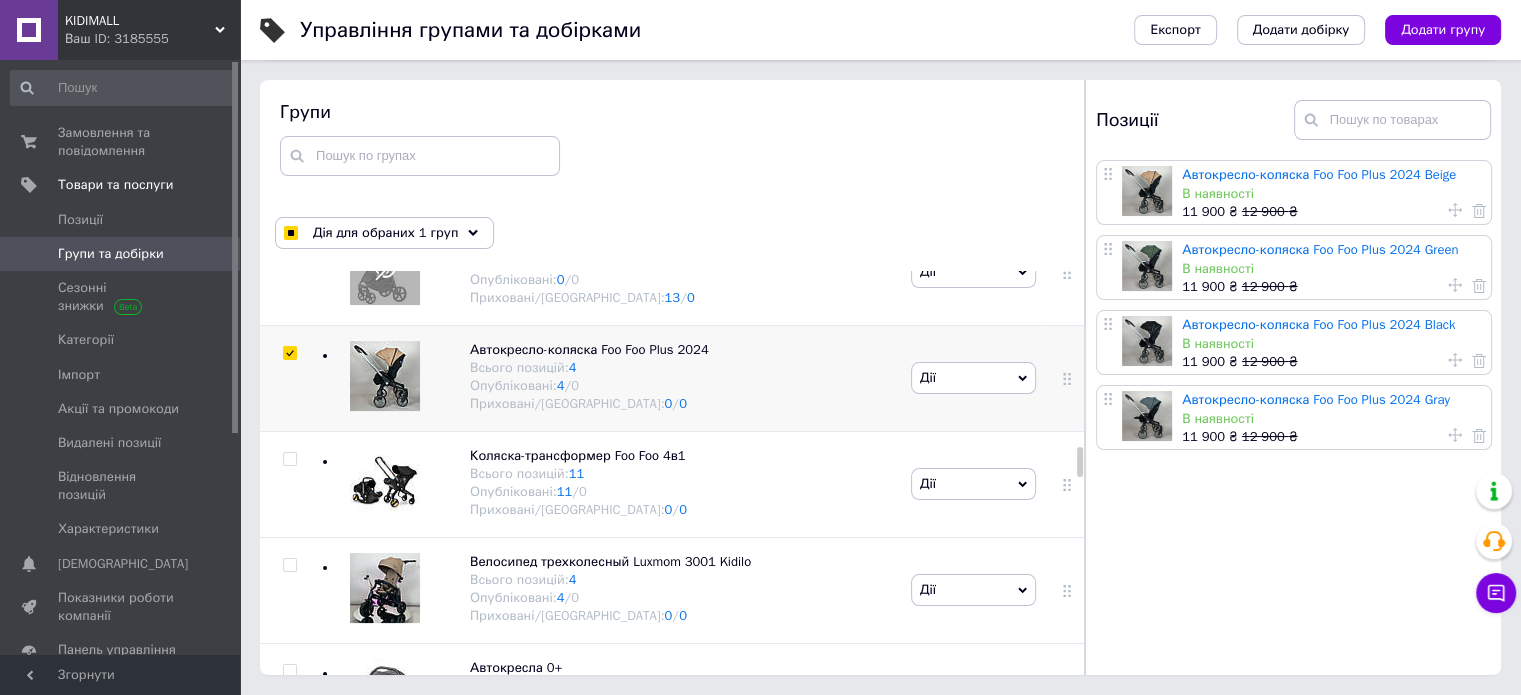 click at bounding box center (289, 353) 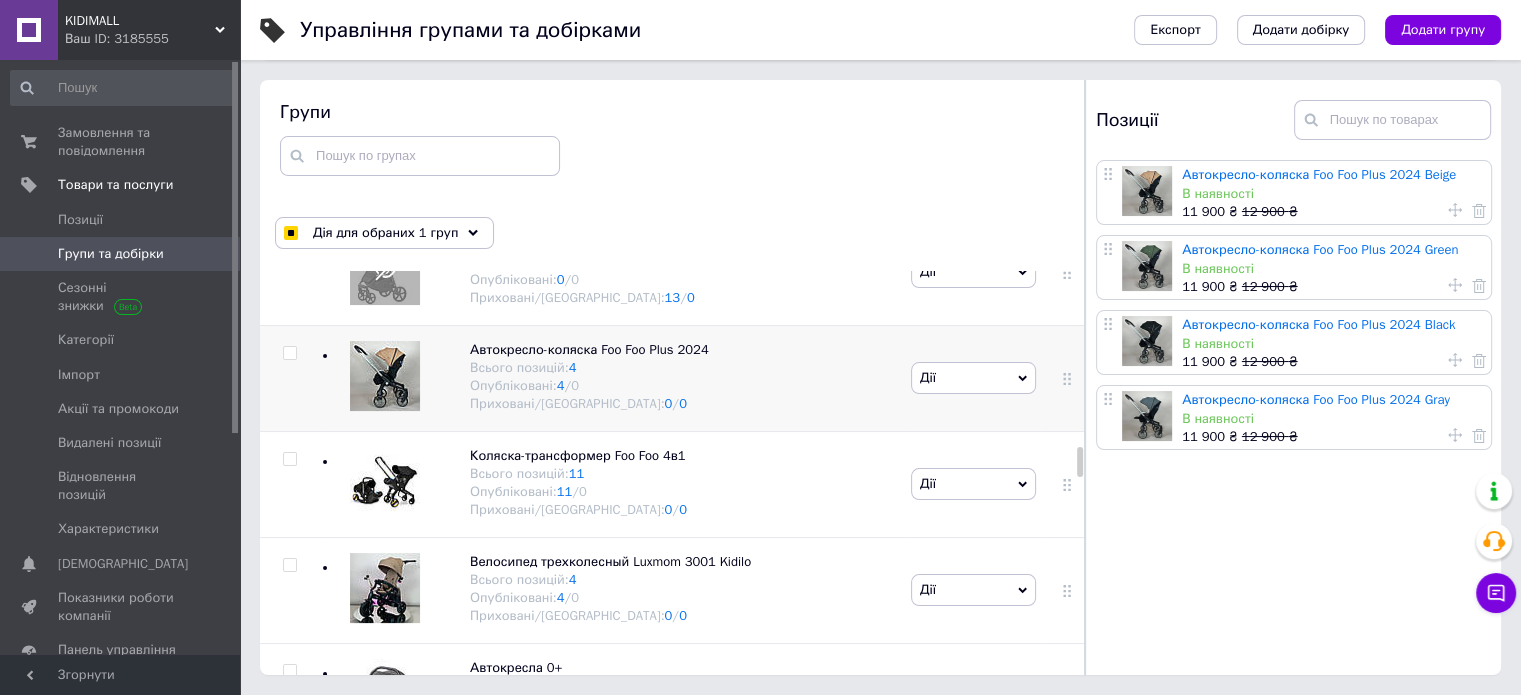 checkbox on "false" 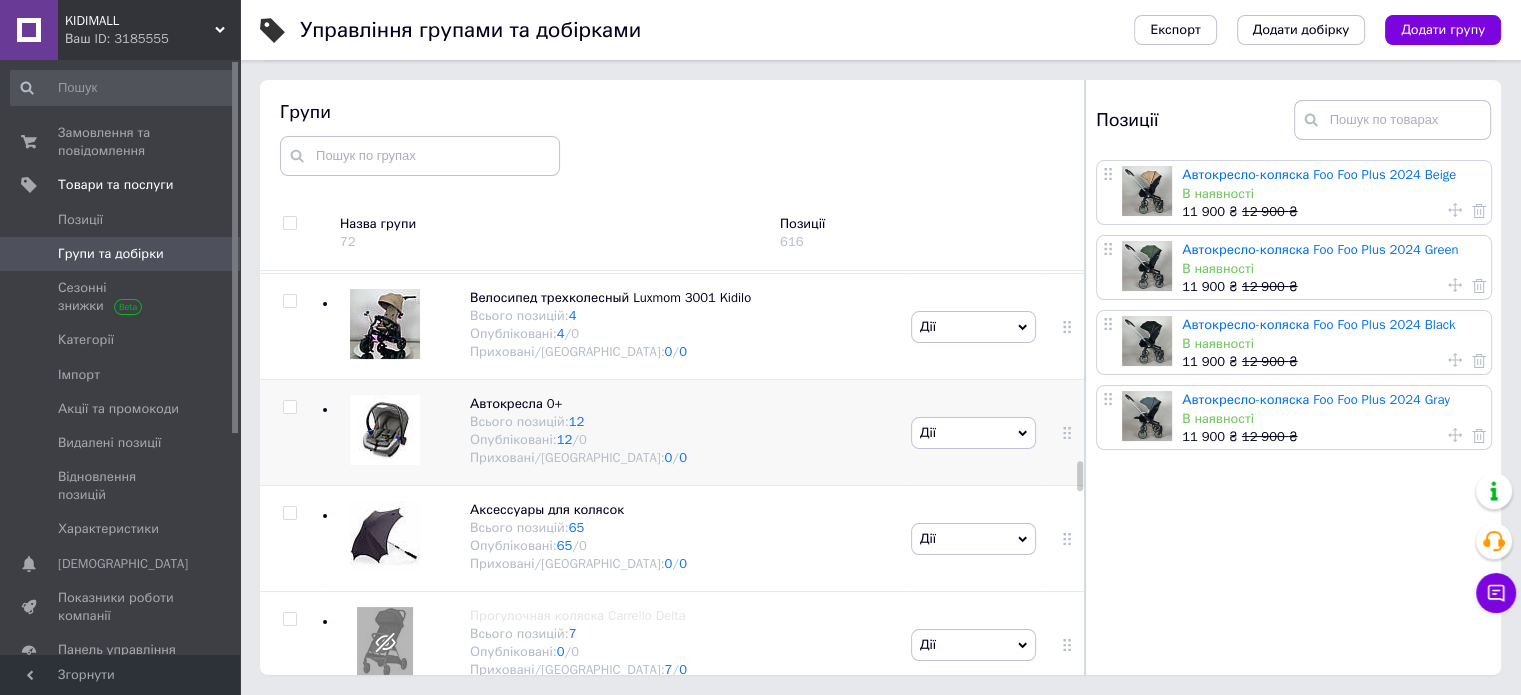 scroll, scrollTop: 3495, scrollLeft: 0, axis: vertical 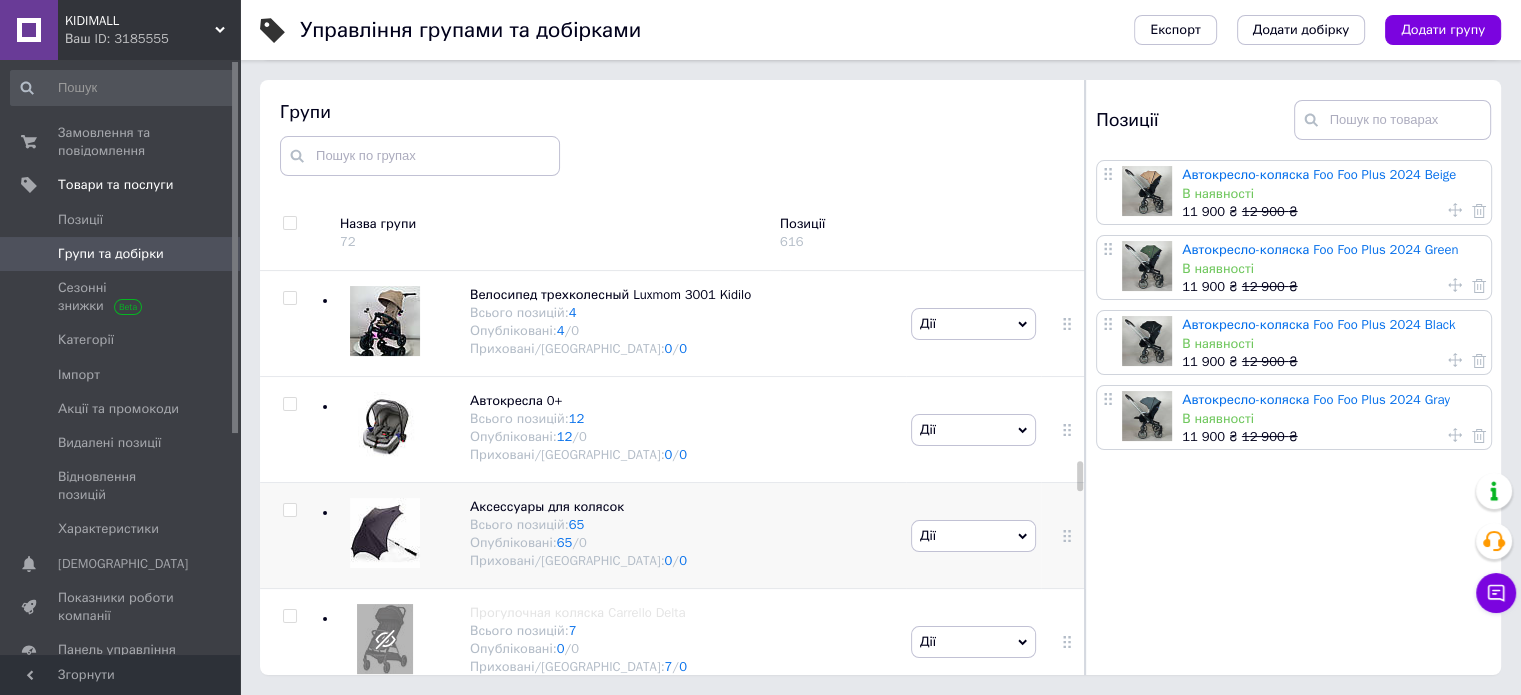 click at bounding box center (289, 510) 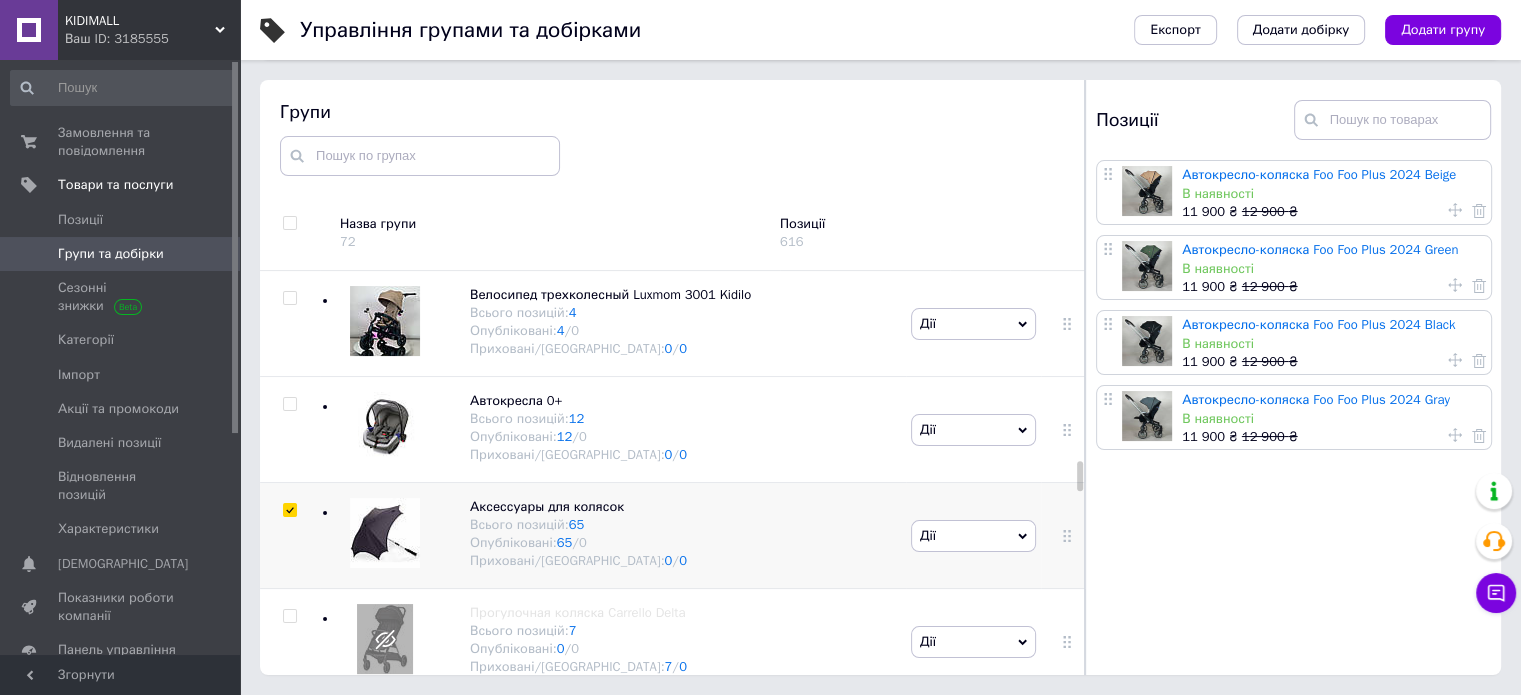 checkbox on "true" 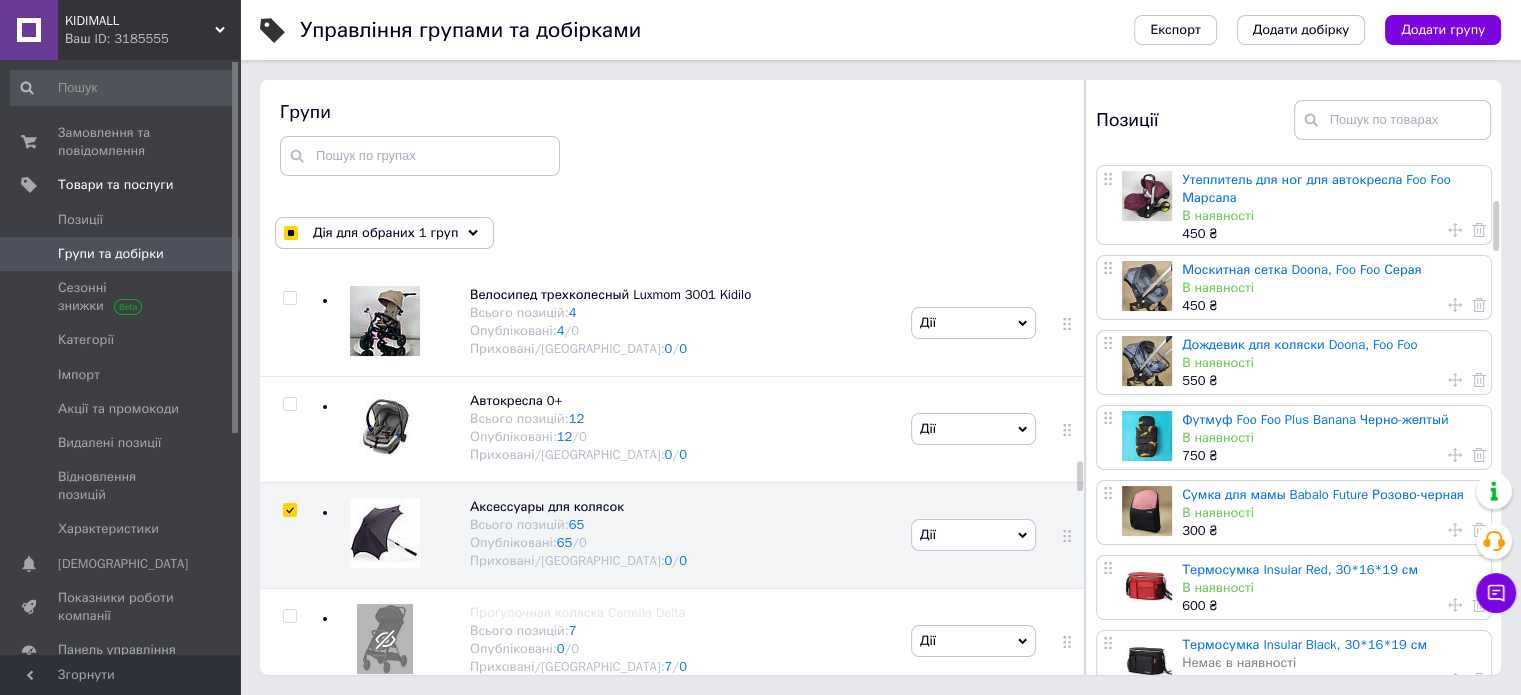scroll, scrollTop: 466, scrollLeft: 0, axis: vertical 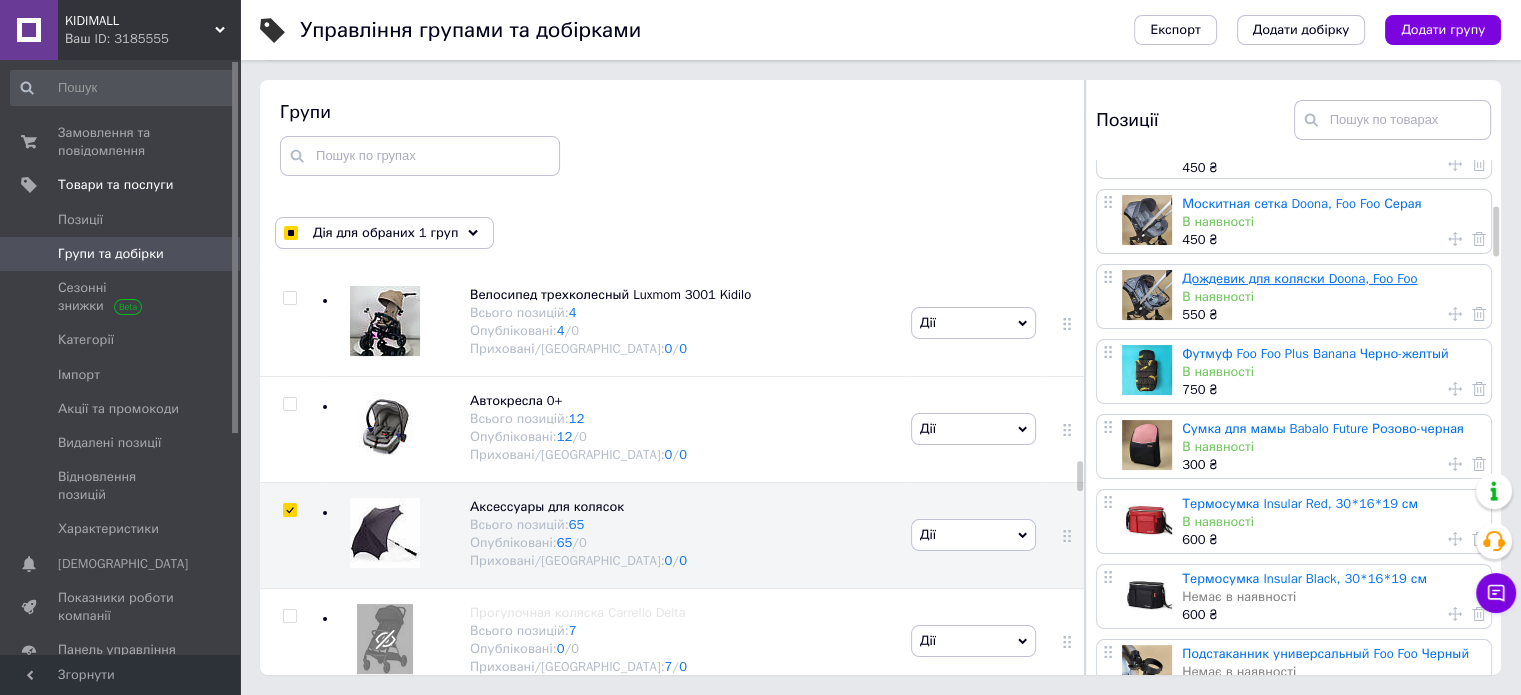 click on "Дождевик для коляски Doona, Foo Foo" at bounding box center (1299, 278) 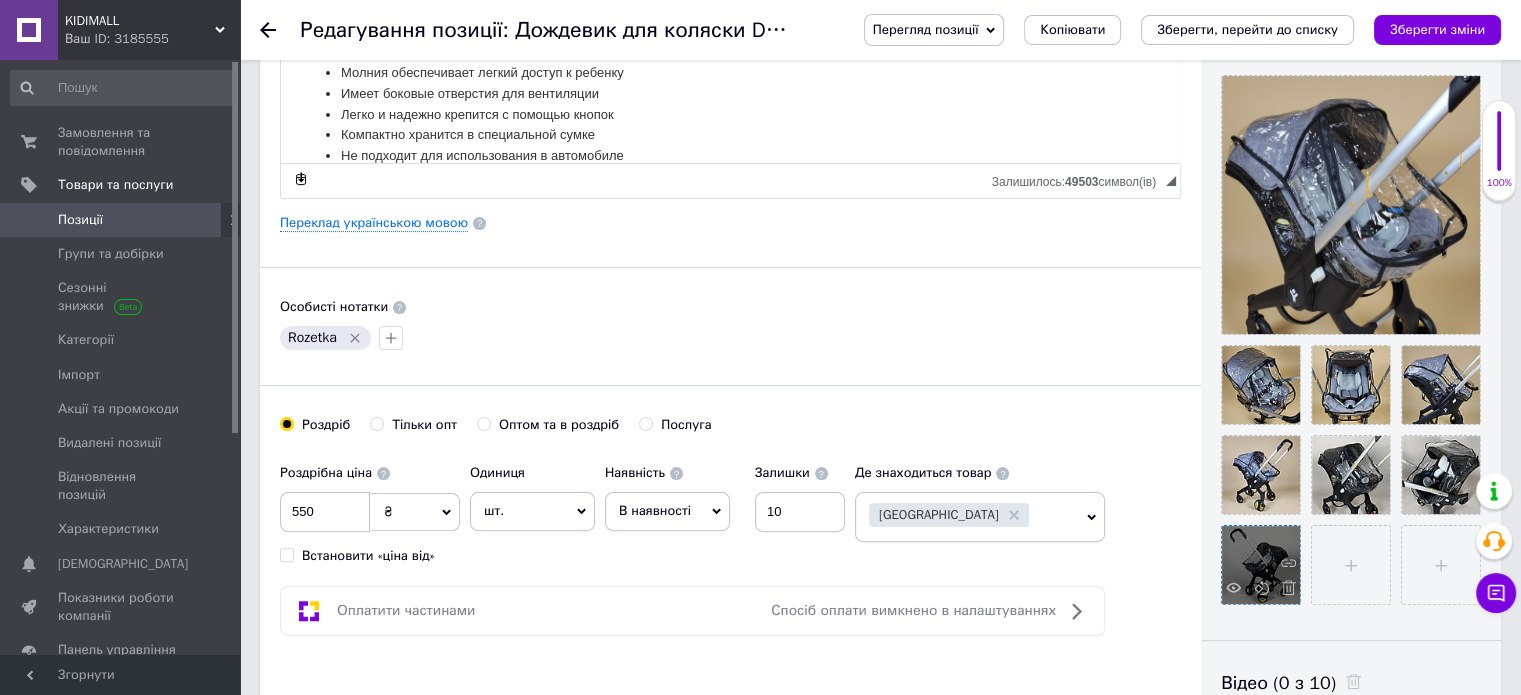 scroll, scrollTop: 533, scrollLeft: 0, axis: vertical 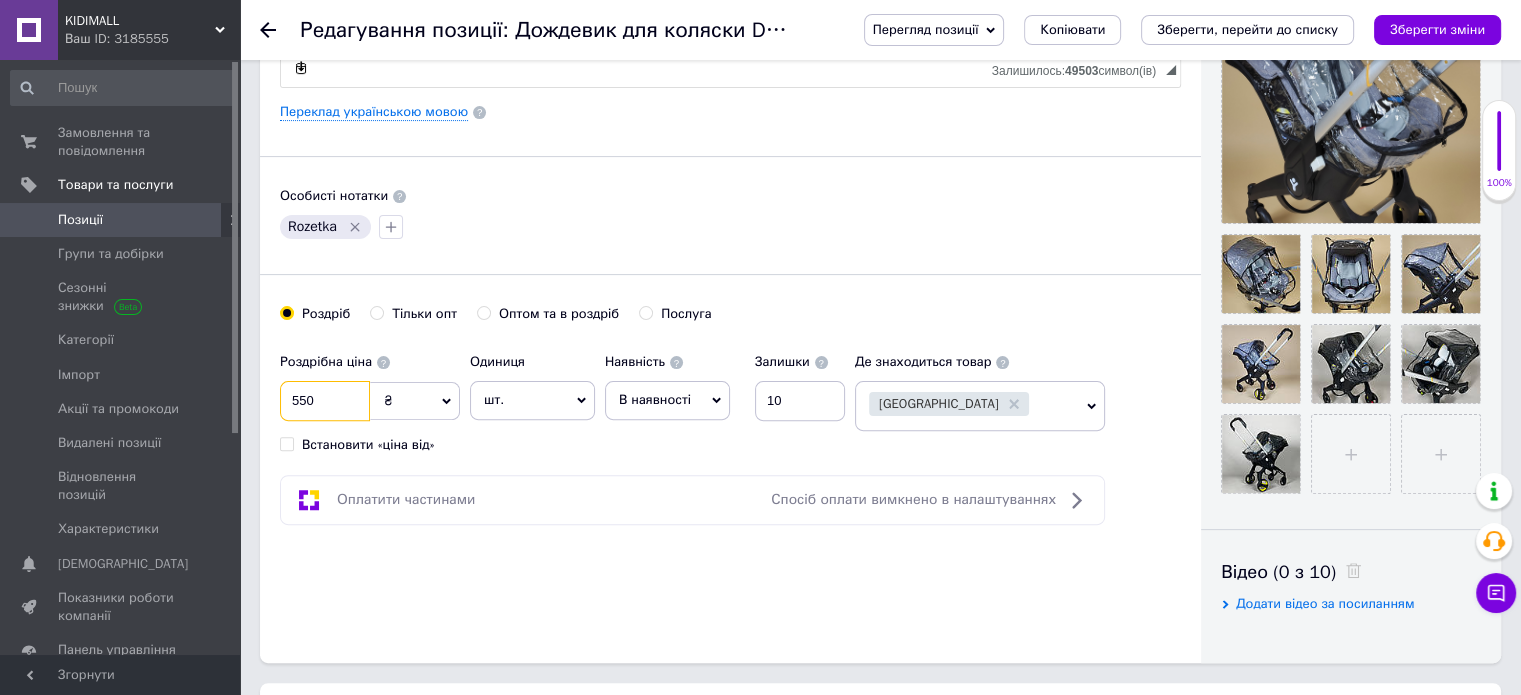 click on "550" at bounding box center [325, 401] 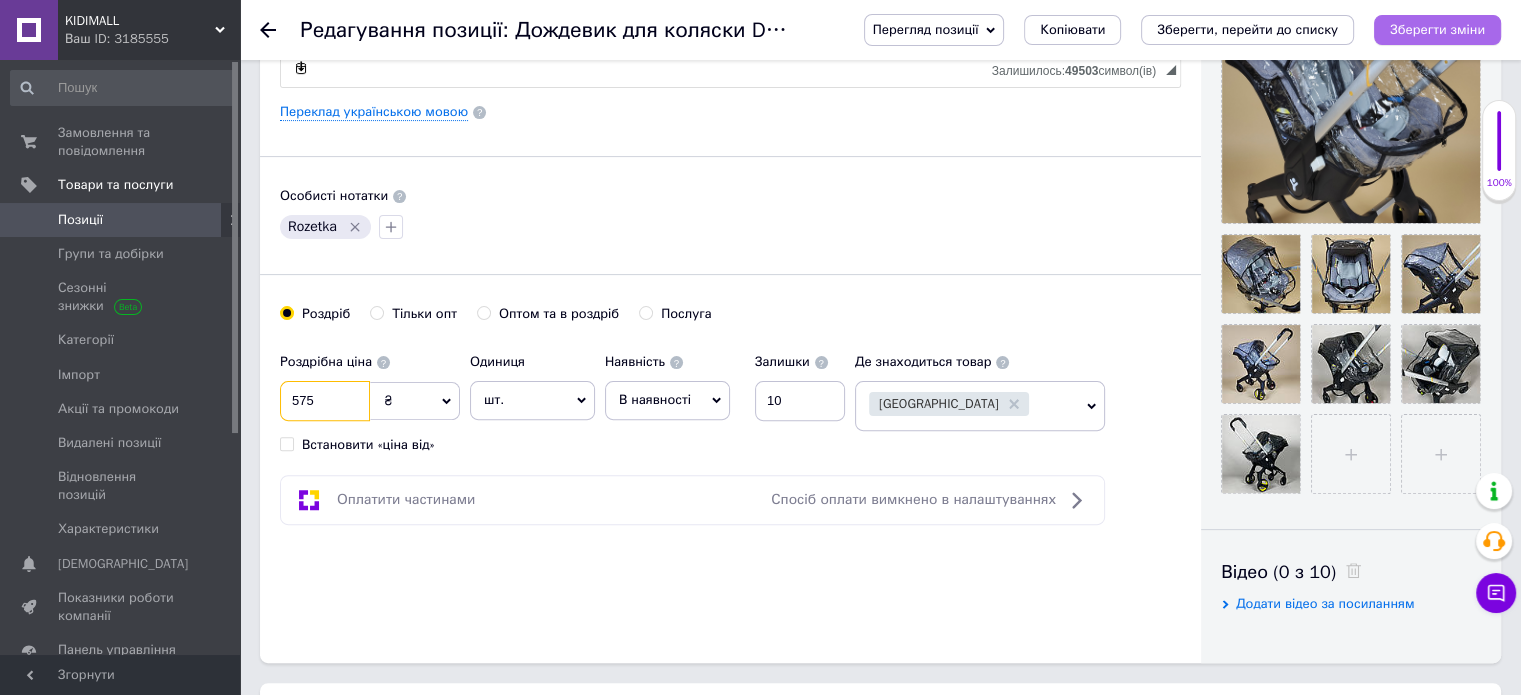 type on "575" 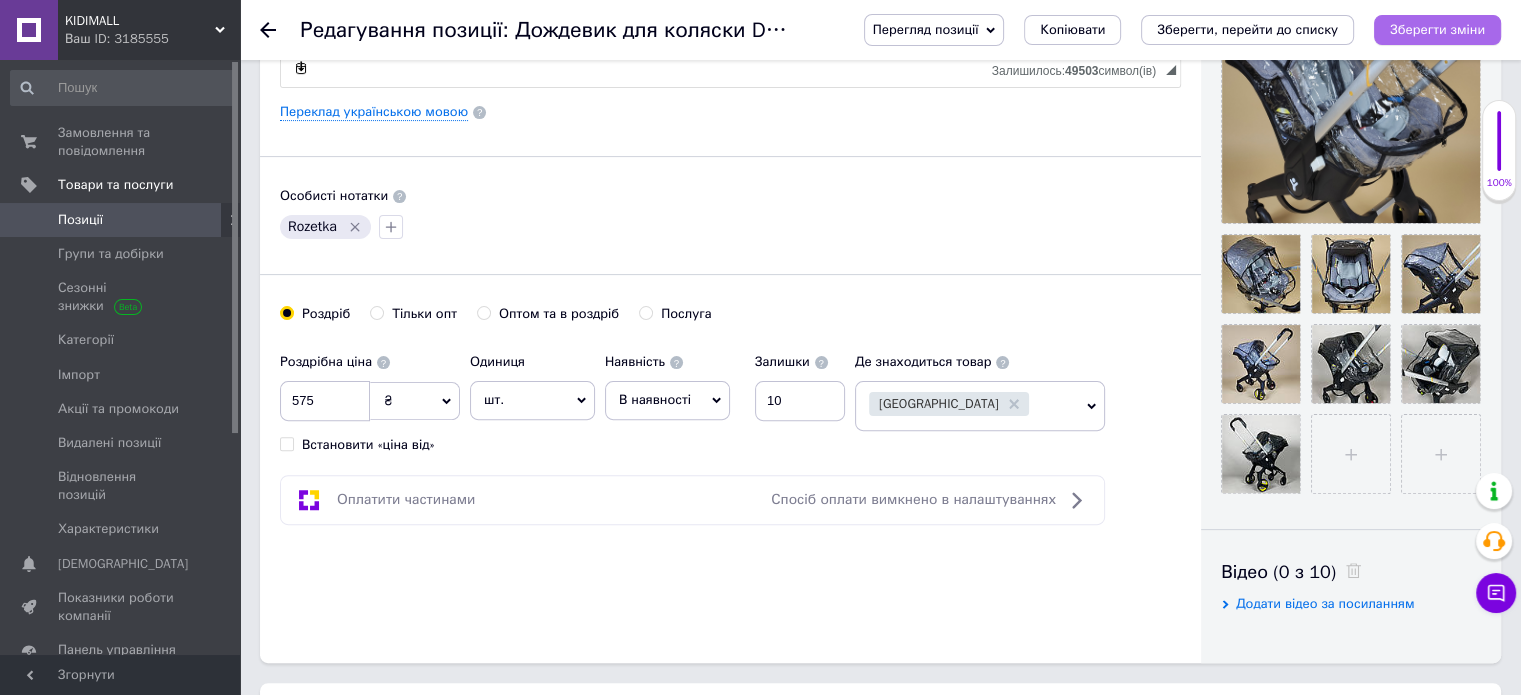 click on "Зберегти зміни" at bounding box center (1437, 29) 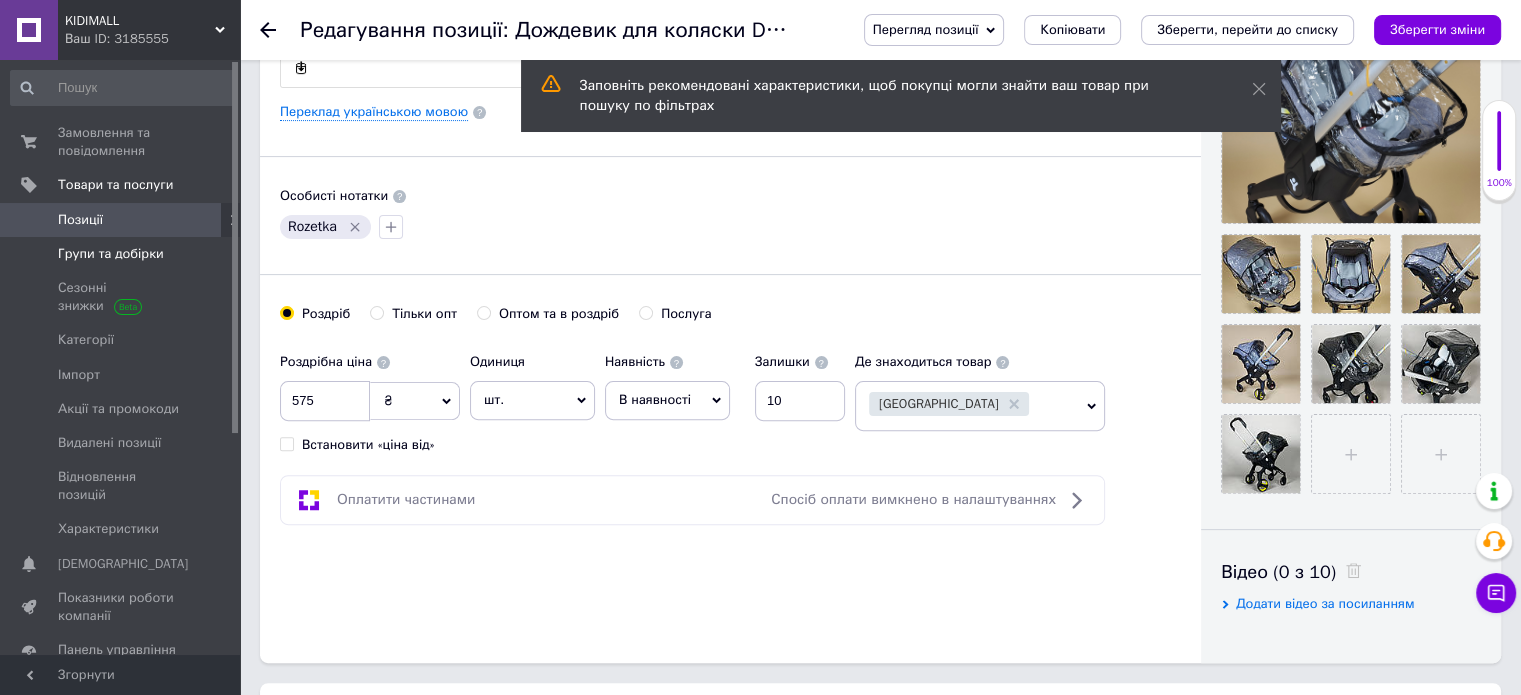 click on "Групи та добірки" at bounding box center (111, 254) 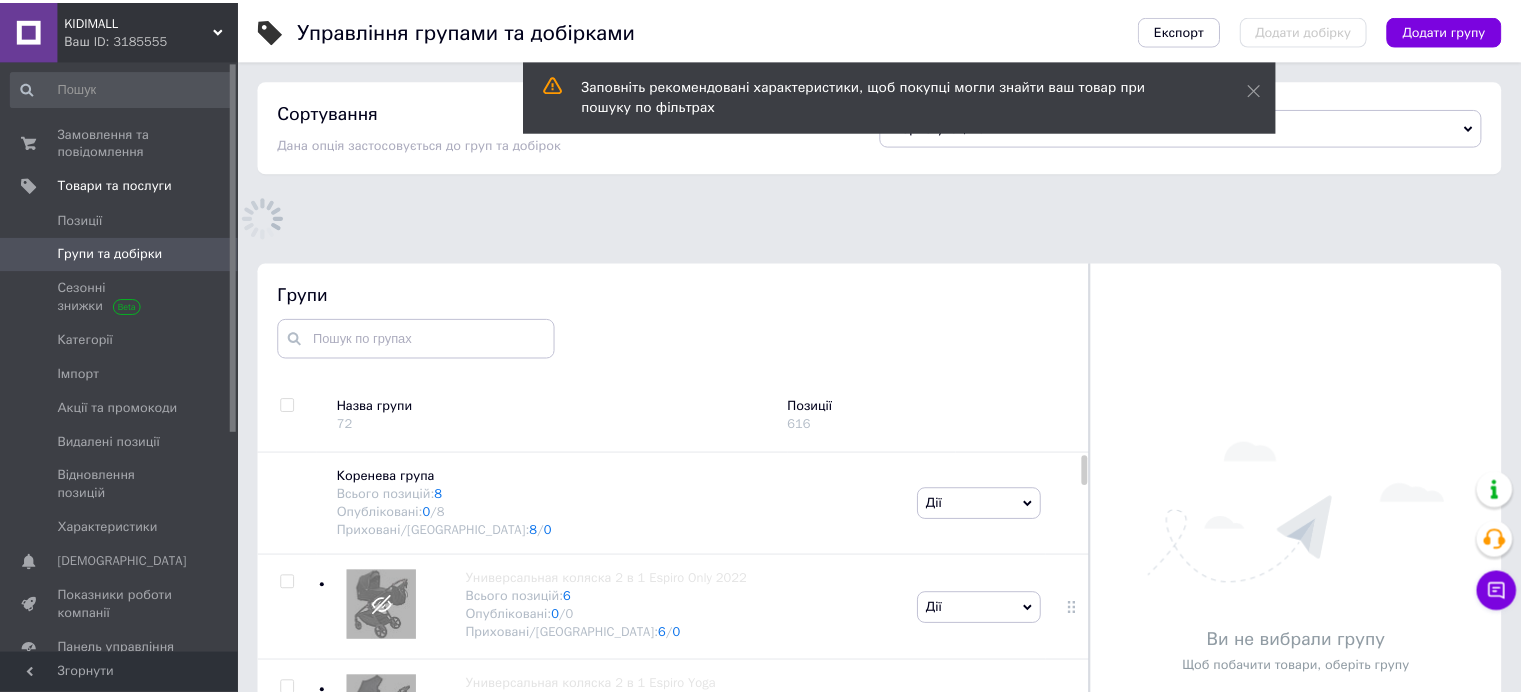 scroll, scrollTop: 113, scrollLeft: 0, axis: vertical 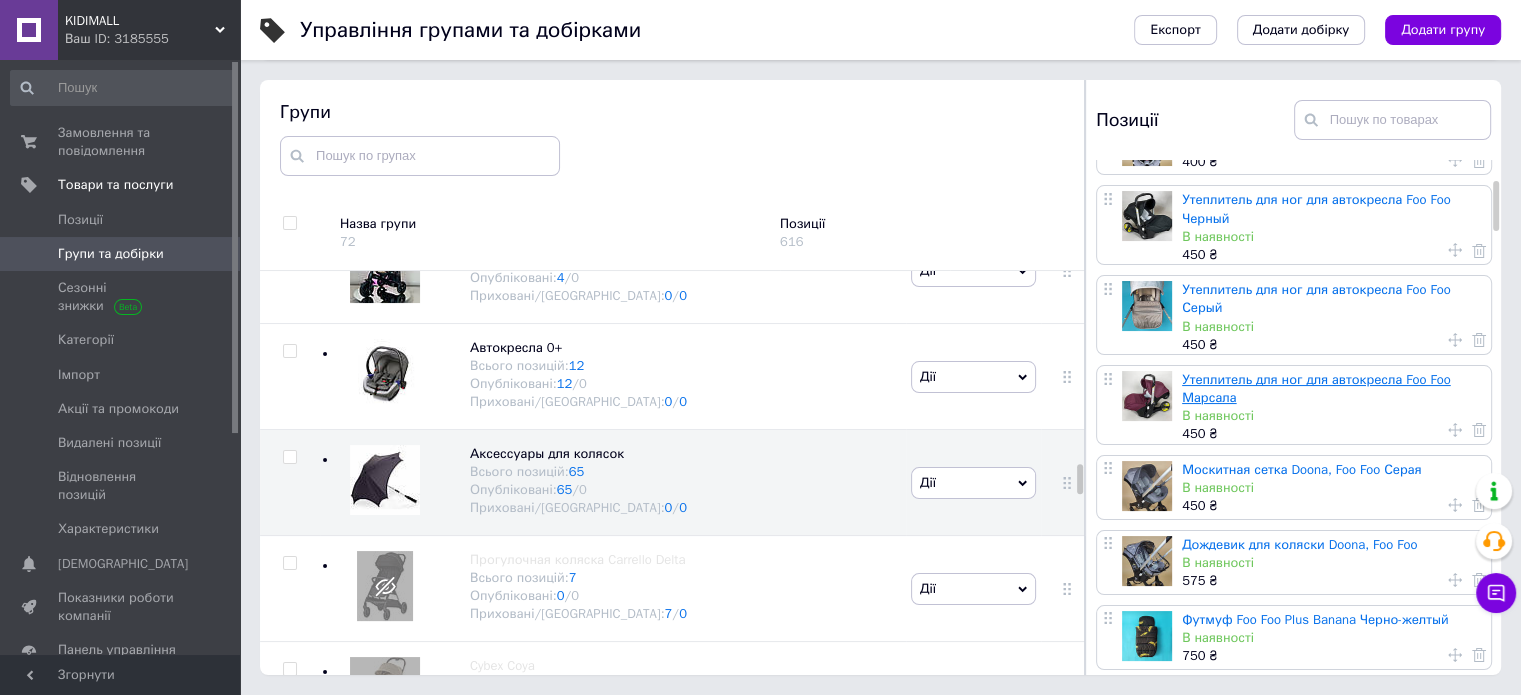 click on "Утеплитель для ног для автокресла Foo Foo Марсала" at bounding box center [1316, 388] 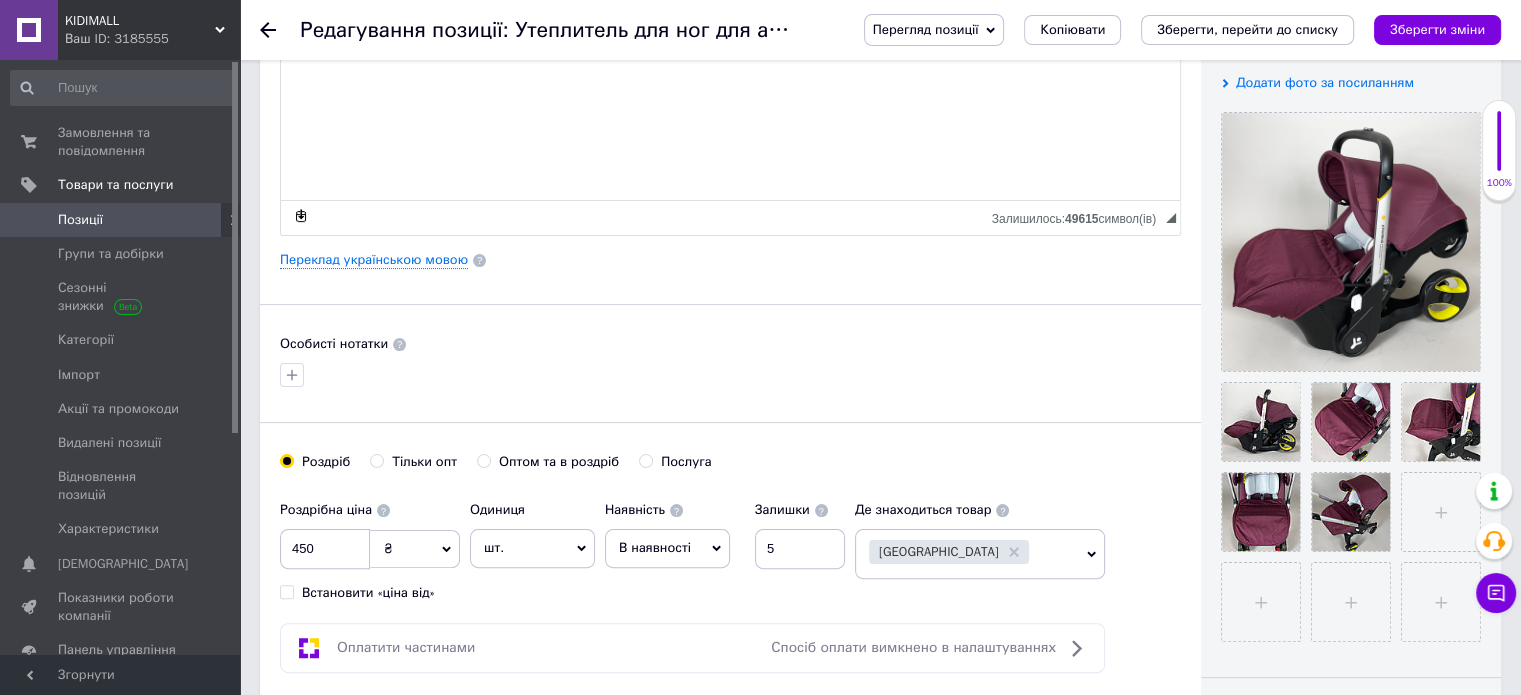 scroll, scrollTop: 400, scrollLeft: 0, axis: vertical 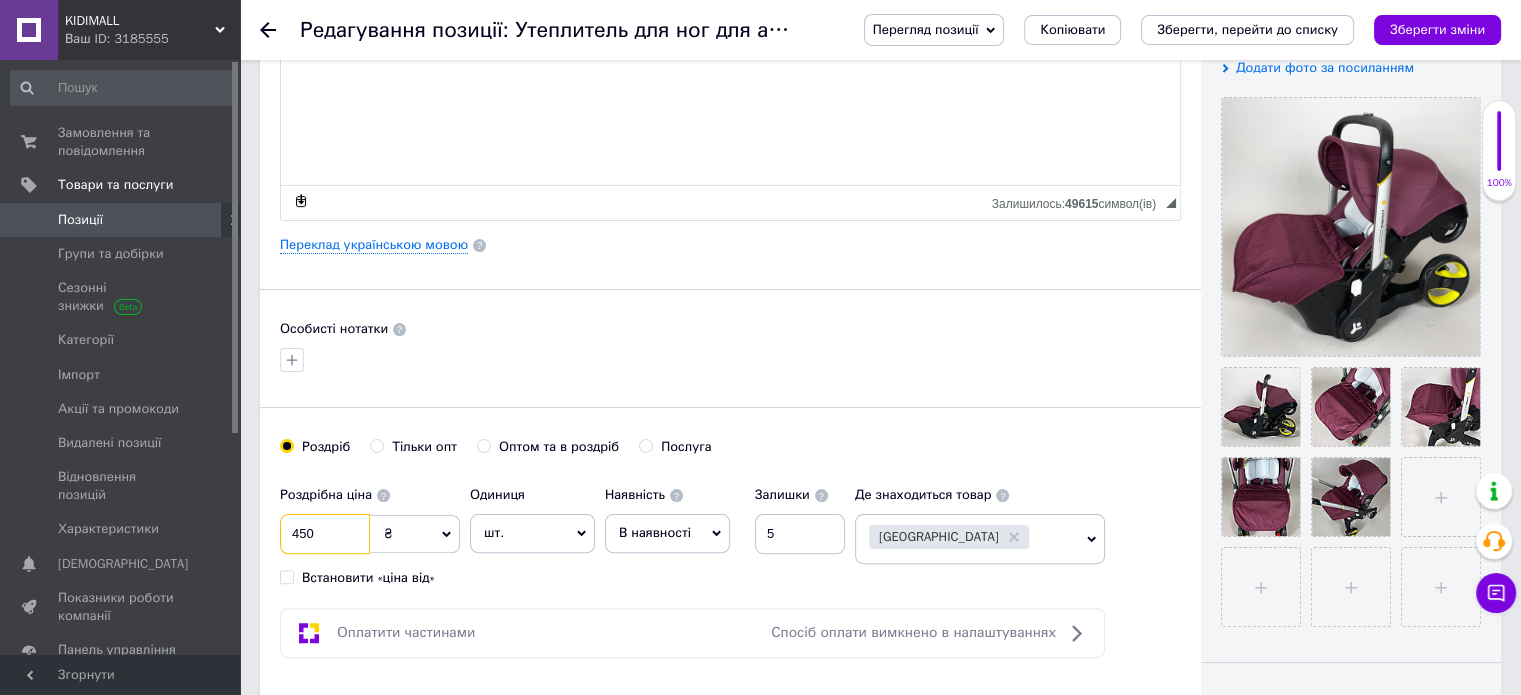 click on "450" at bounding box center (325, 534) 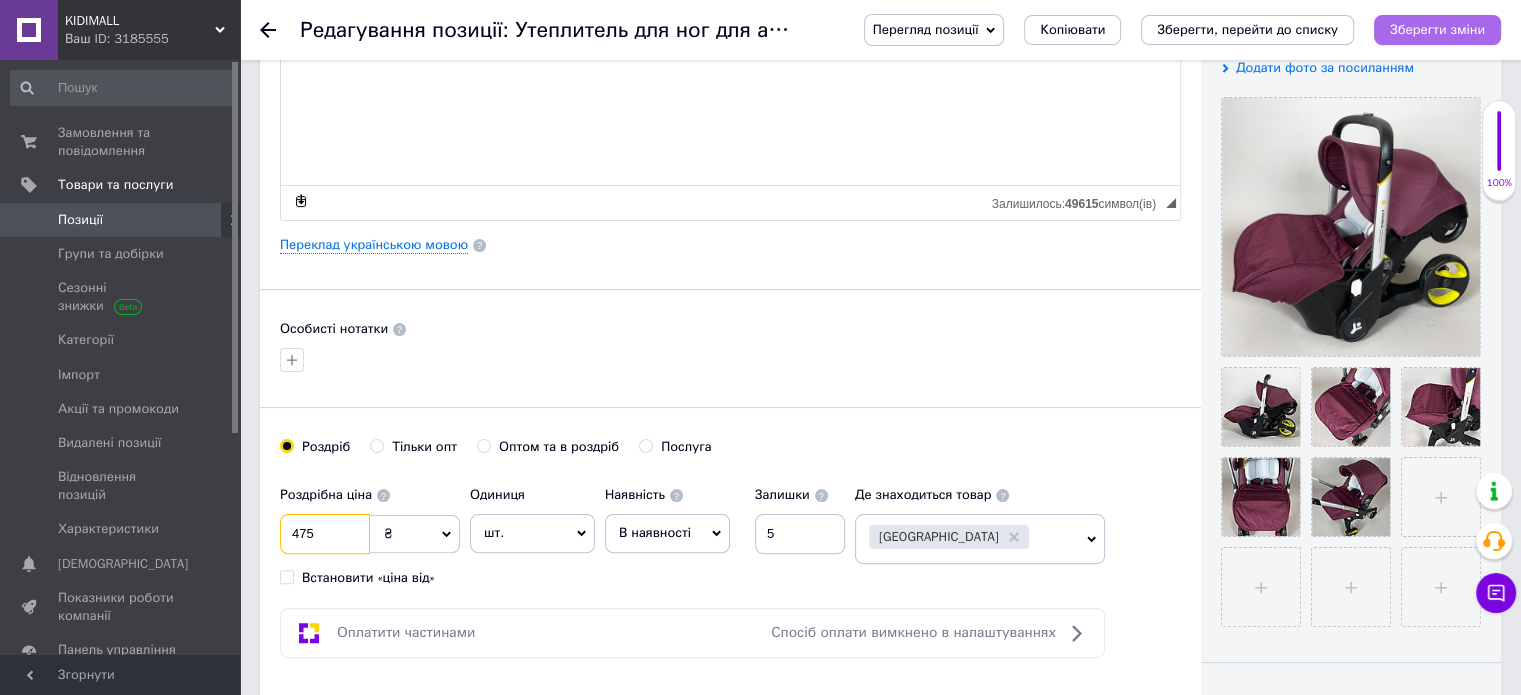 type on "475" 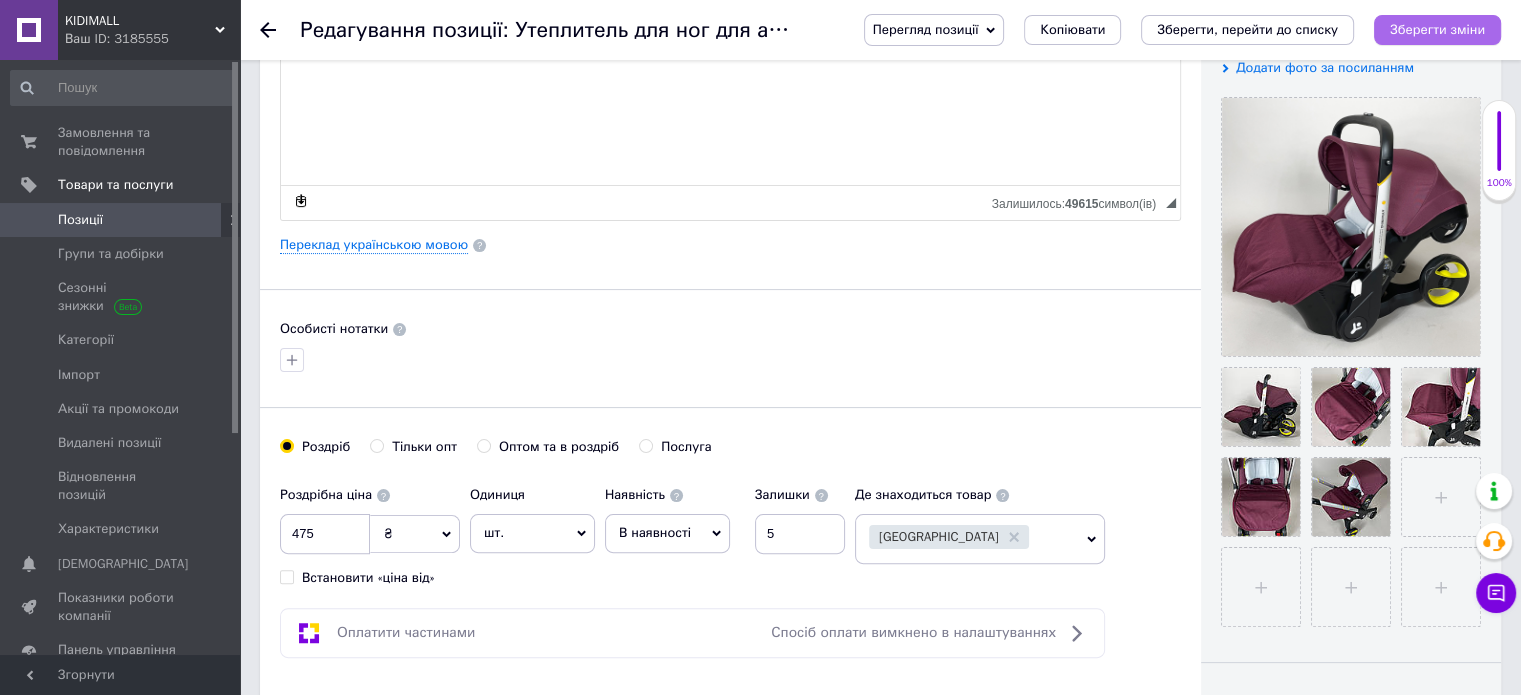 click on "Зберегти зміни" at bounding box center (1437, 29) 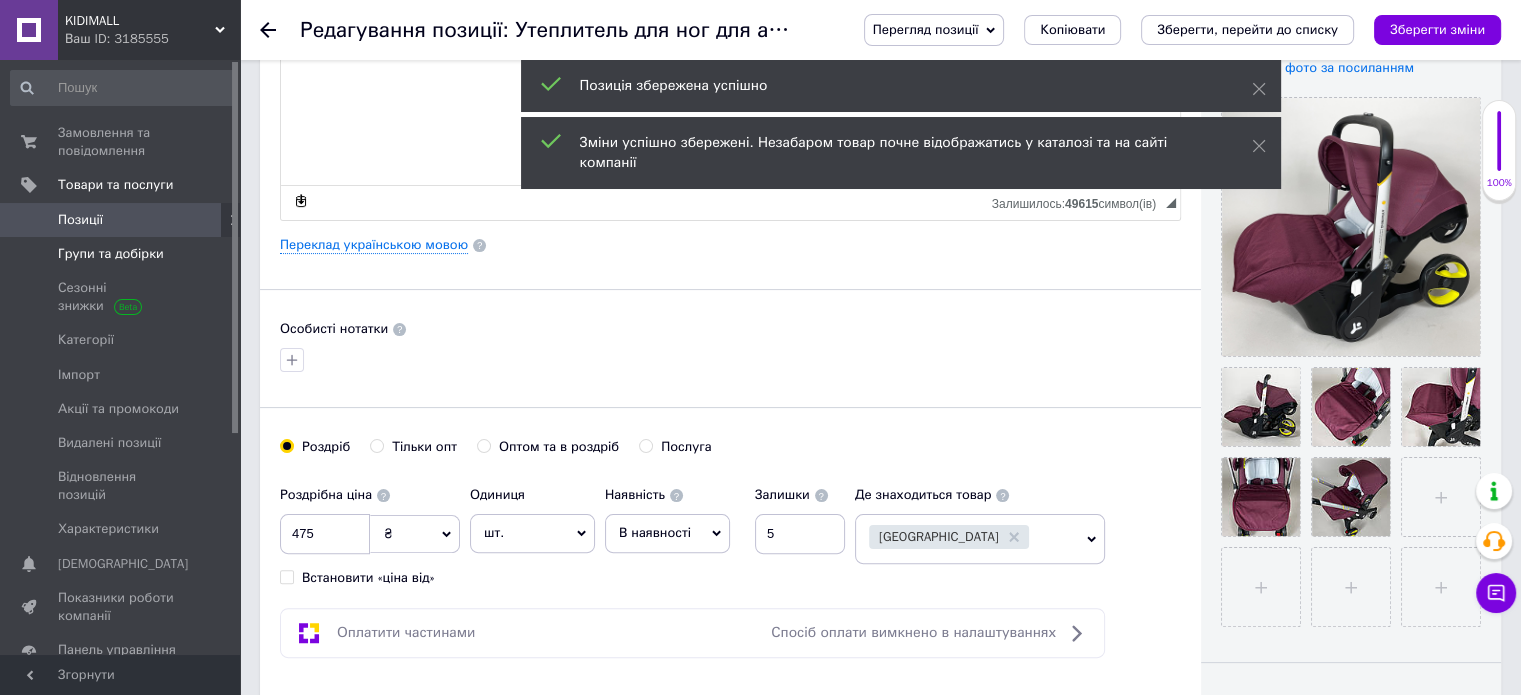 click on "Групи та добірки" at bounding box center (111, 254) 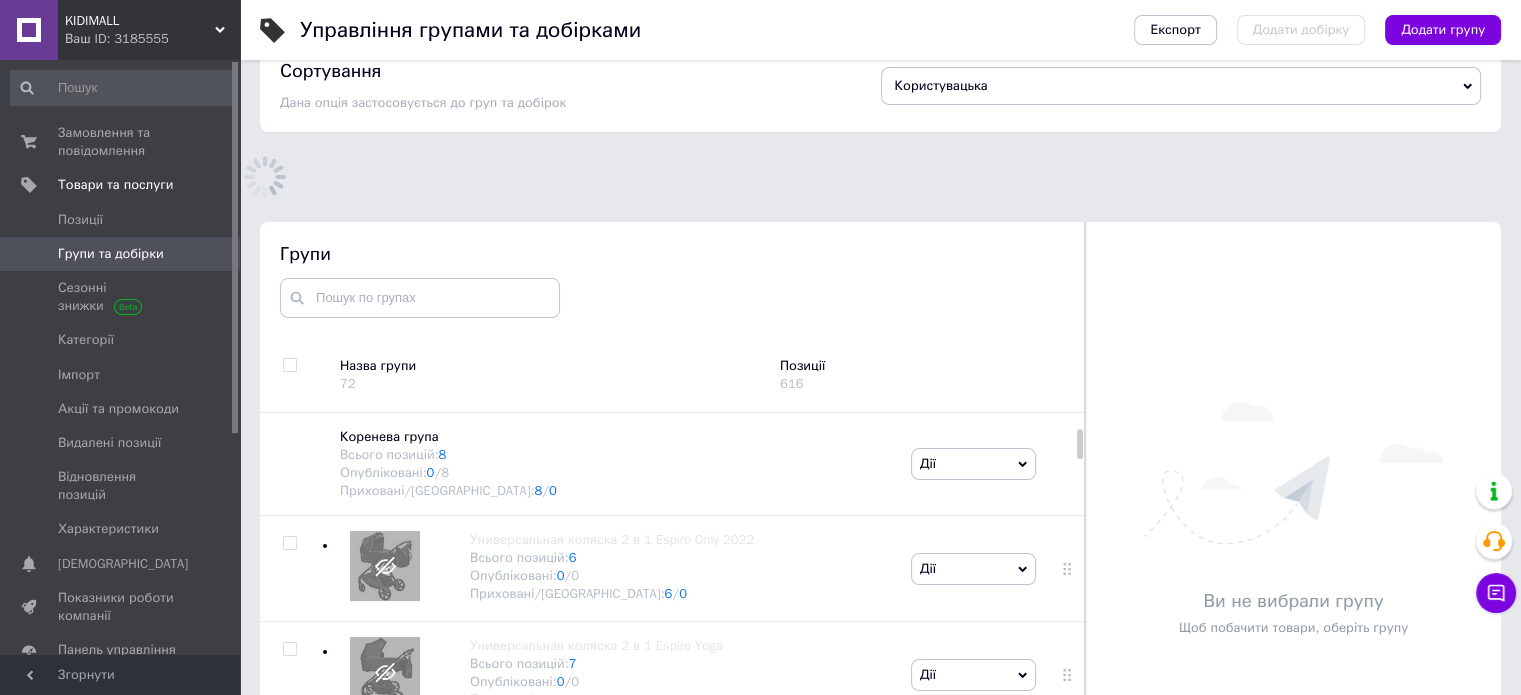 scroll, scrollTop: 139, scrollLeft: 0, axis: vertical 